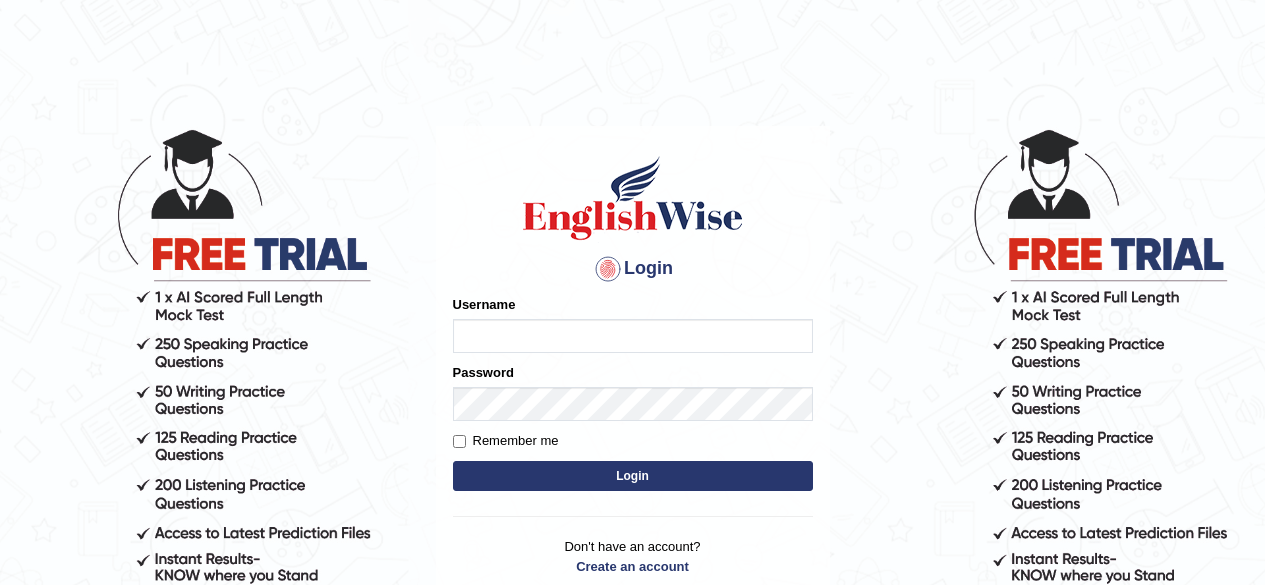 scroll, scrollTop: 0, scrollLeft: 0, axis: both 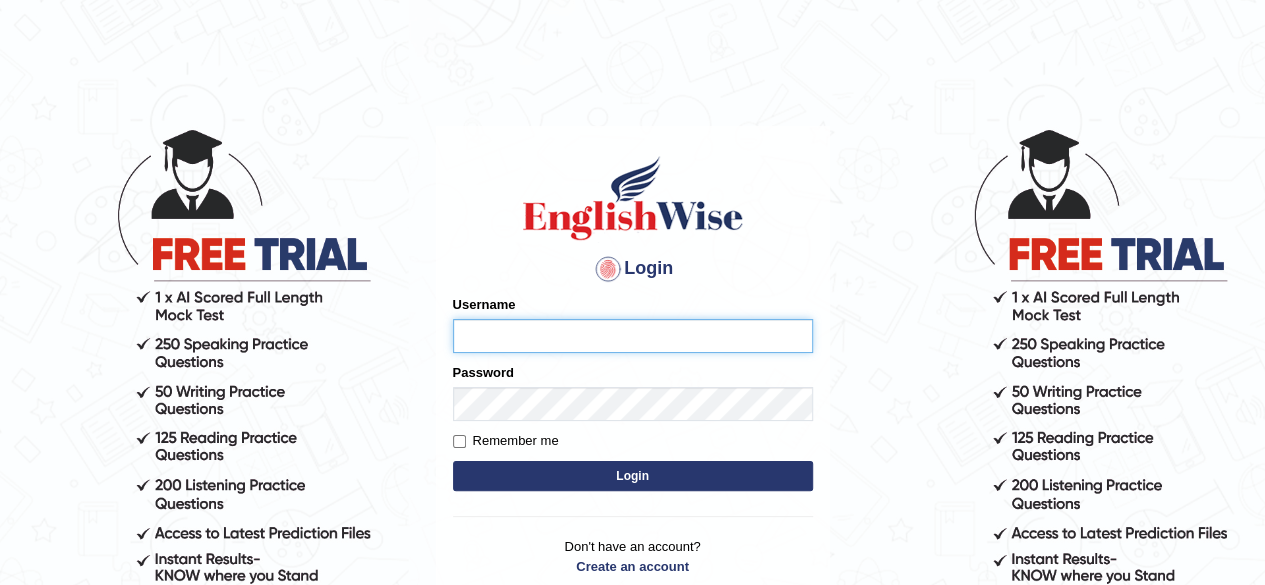 type on "liyaelizabeth" 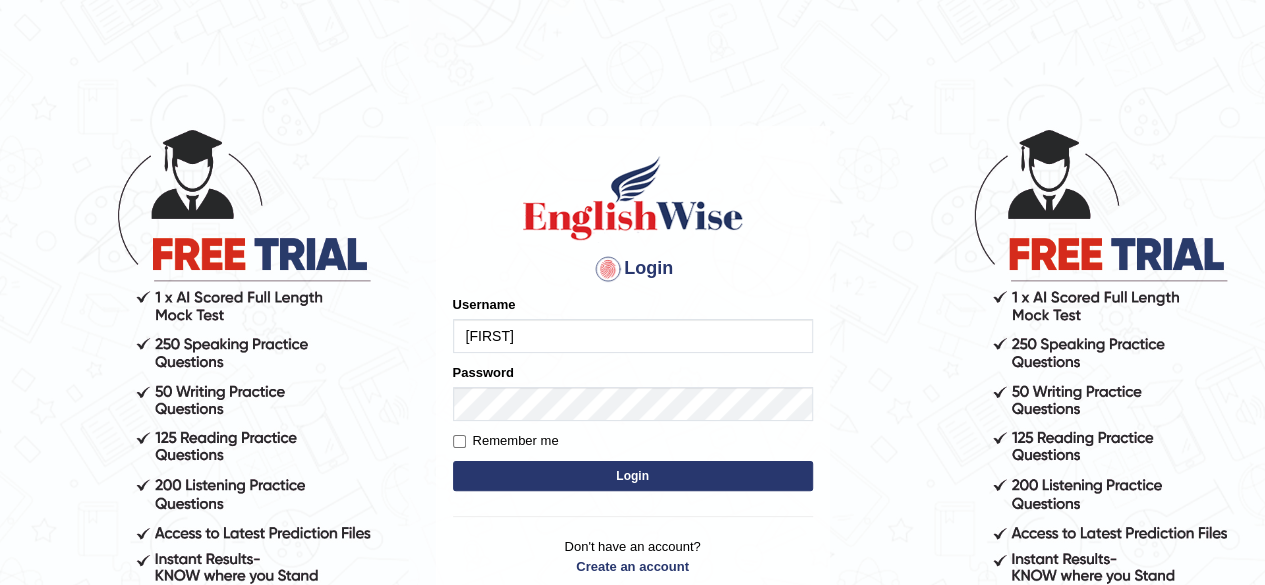 click on "Login" at bounding box center [633, 476] 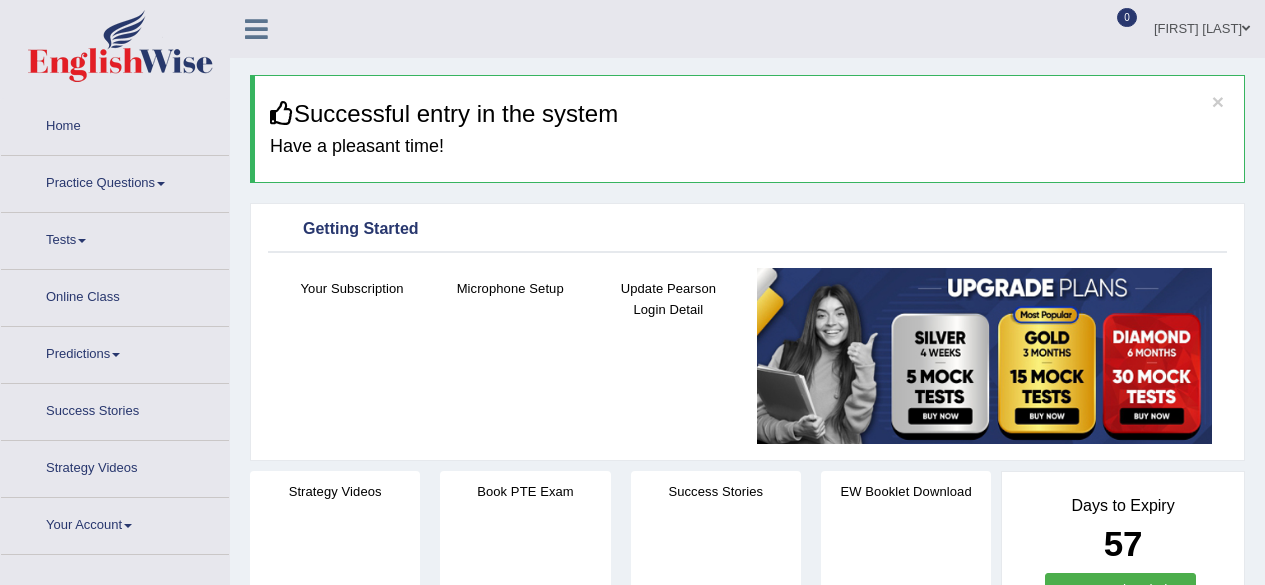scroll, scrollTop: 0, scrollLeft: 0, axis: both 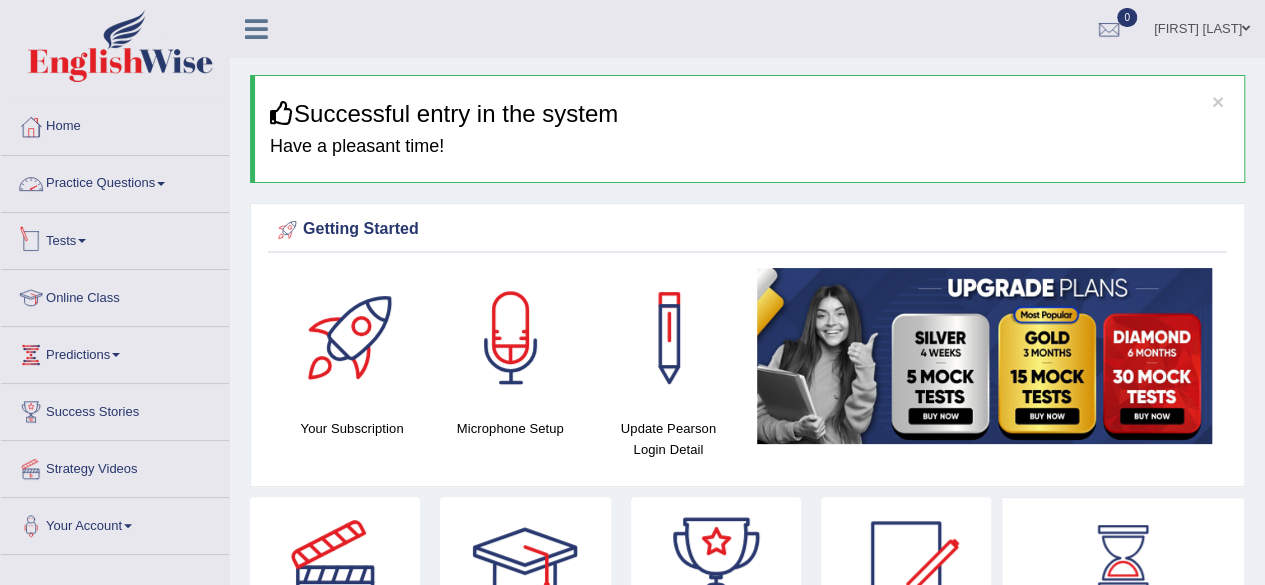 click on "Practice Questions" at bounding box center [115, 181] 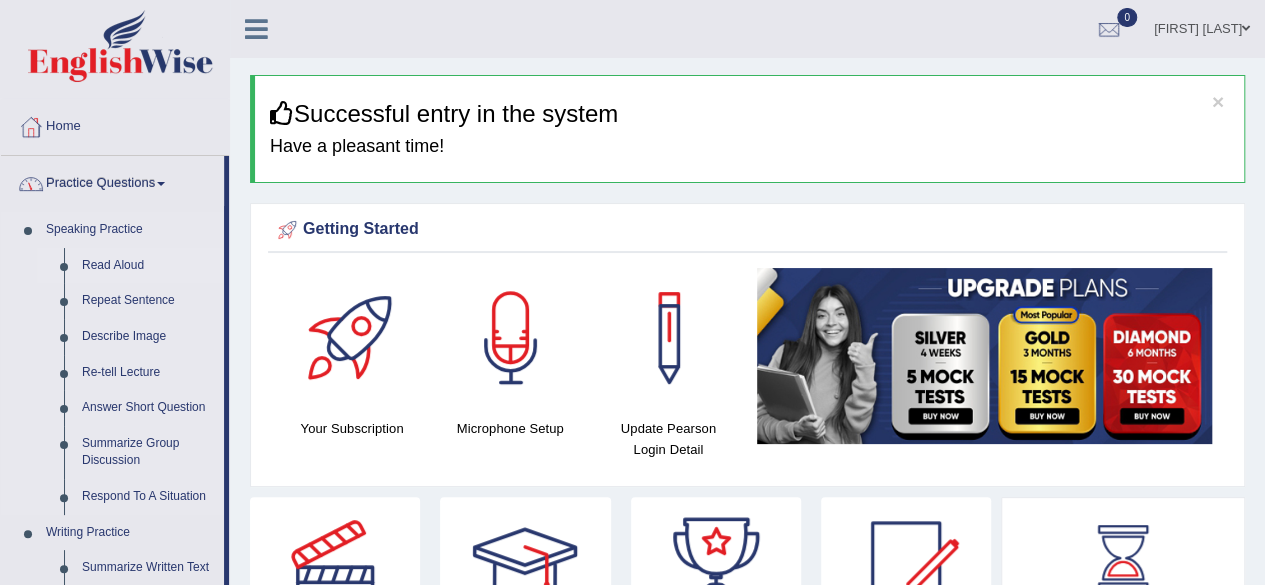 click on "Read Aloud" at bounding box center (148, 266) 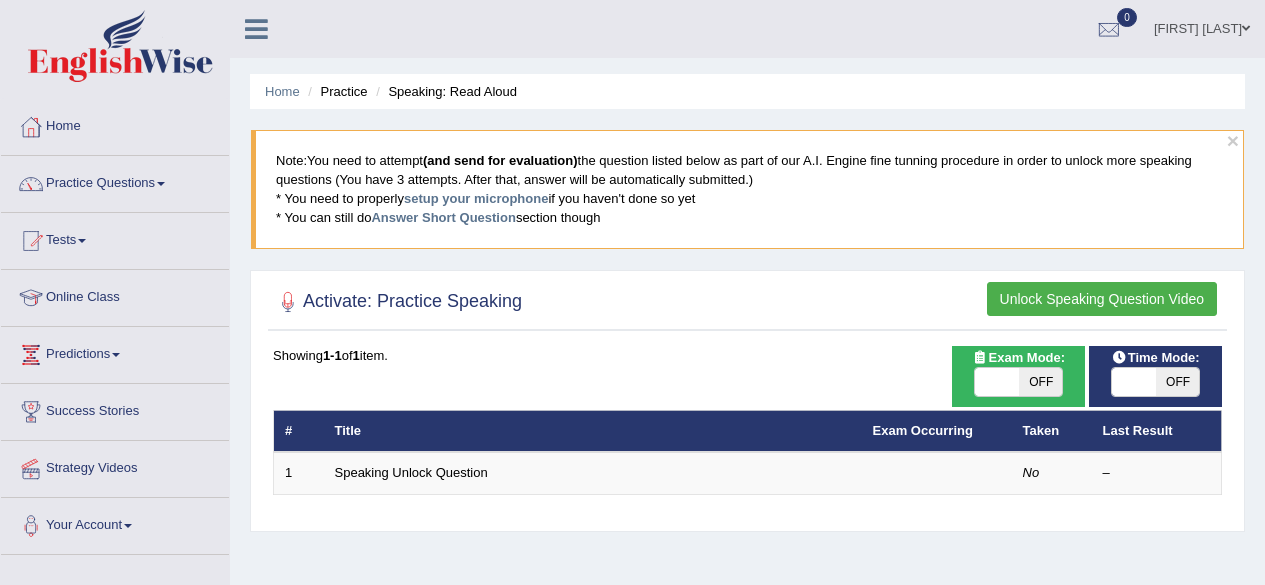 scroll, scrollTop: 0, scrollLeft: 0, axis: both 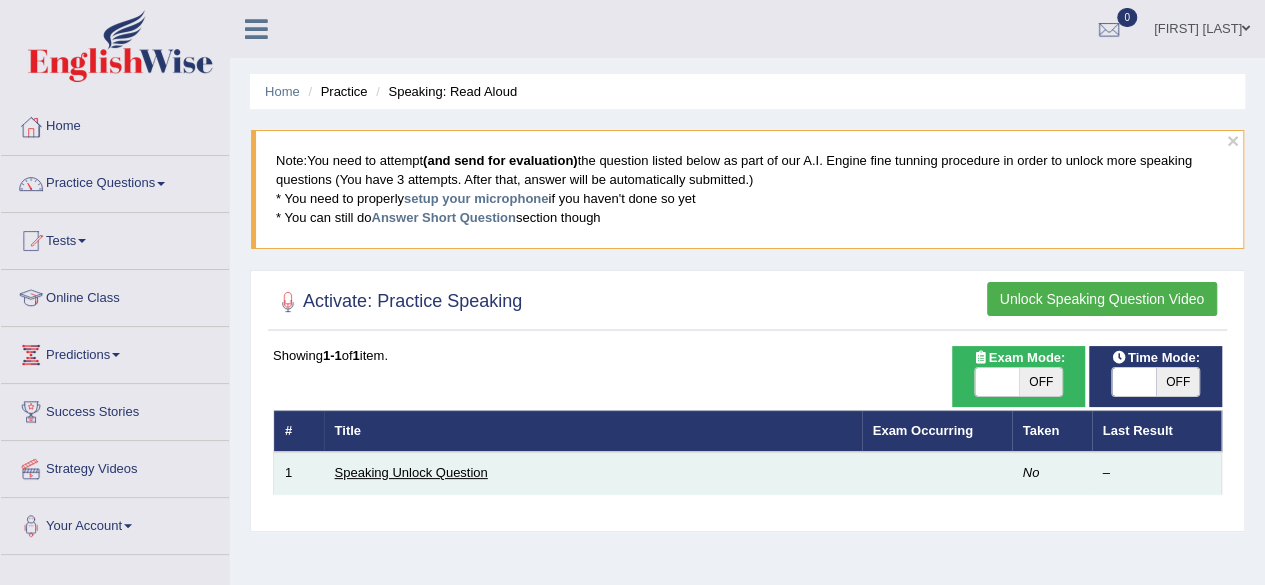 click on "Speaking Unlock Question" at bounding box center [411, 472] 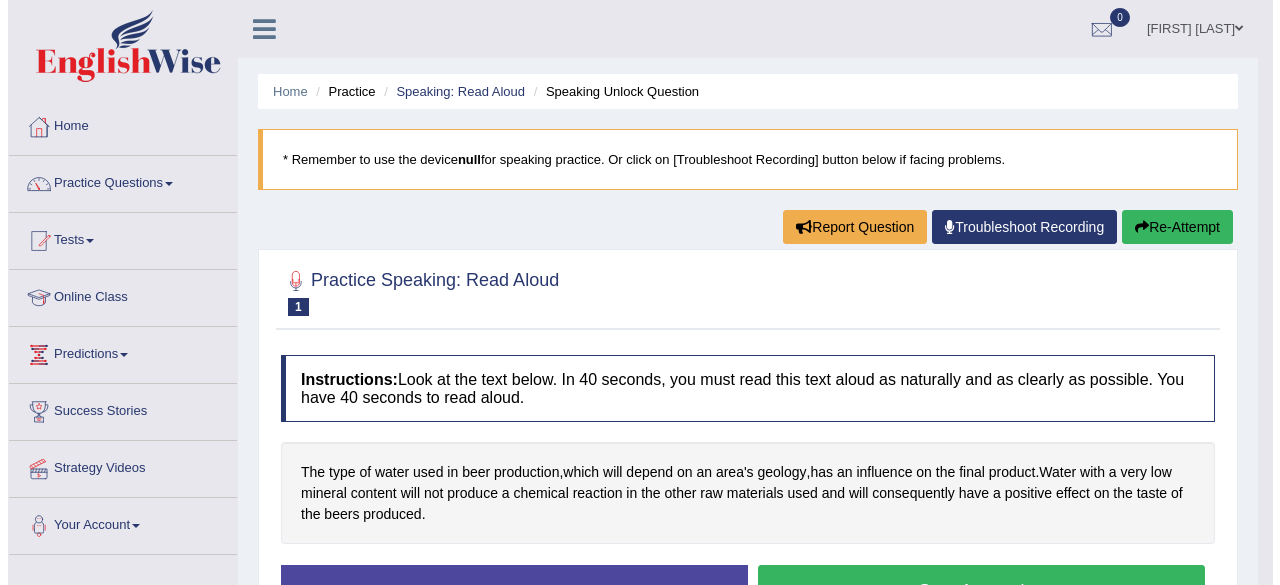 scroll, scrollTop: 0, scrollLeft: 0, axis: both 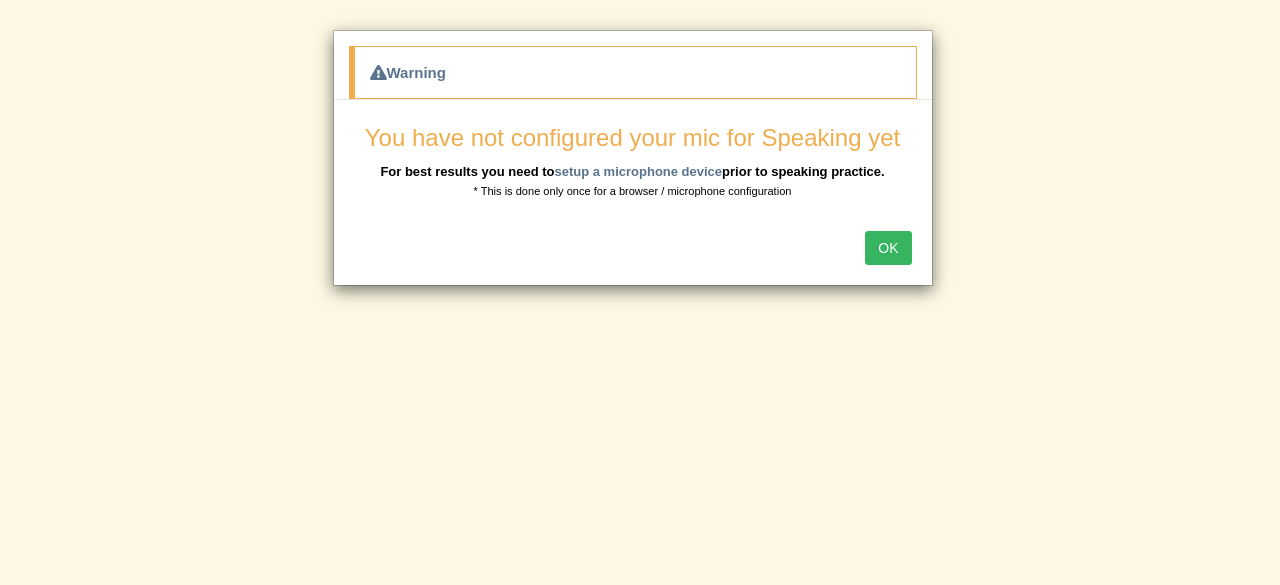 click on "OK" at bounding box center (888, 248) 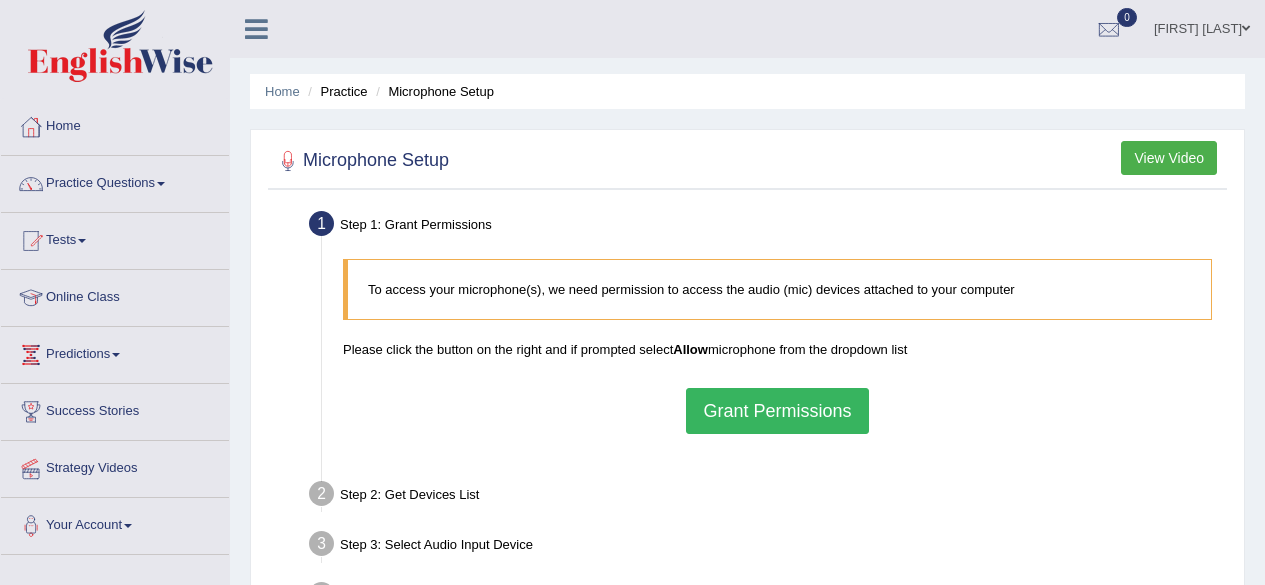 scroll, scrollTop: 0, scrollLeft: 0, axis: both 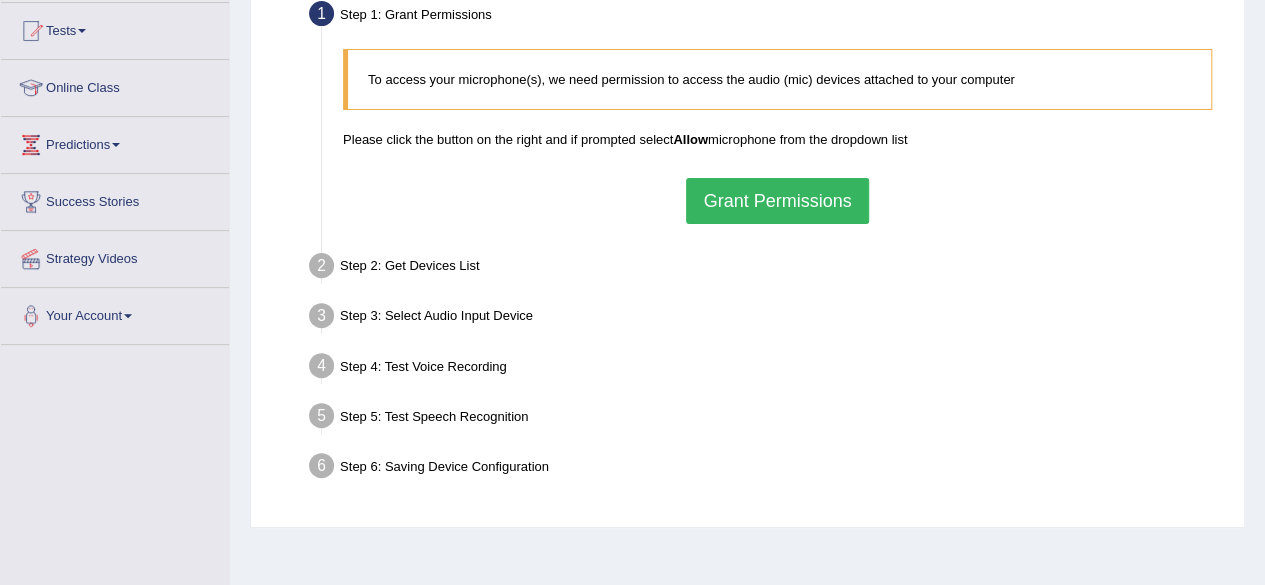 click on "Grant Permissions" at bounding box center [777, 201] 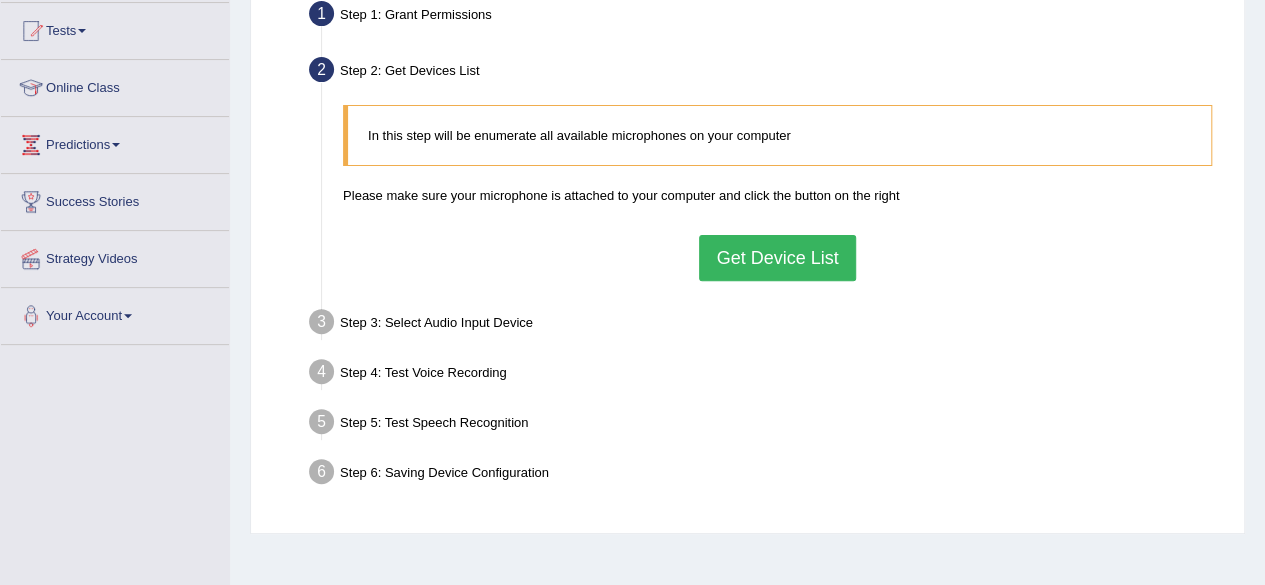 click on "Get Device List" at bounding box center (777, 258) 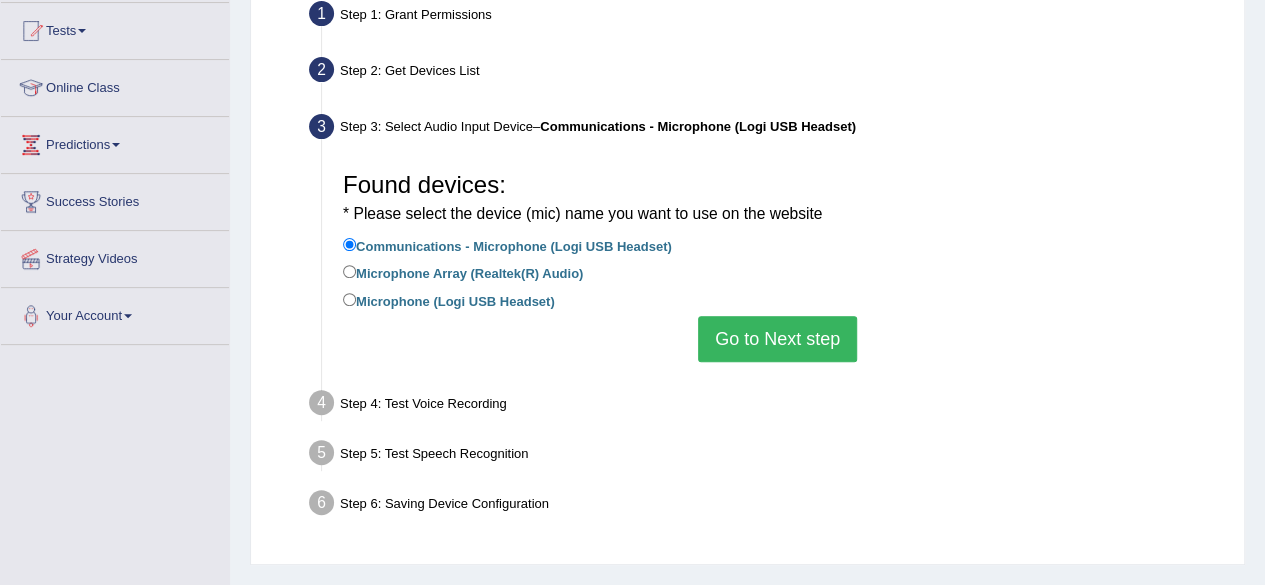 click on "Microphone (Logi USB Headset)" at bounding box center [449, 300] 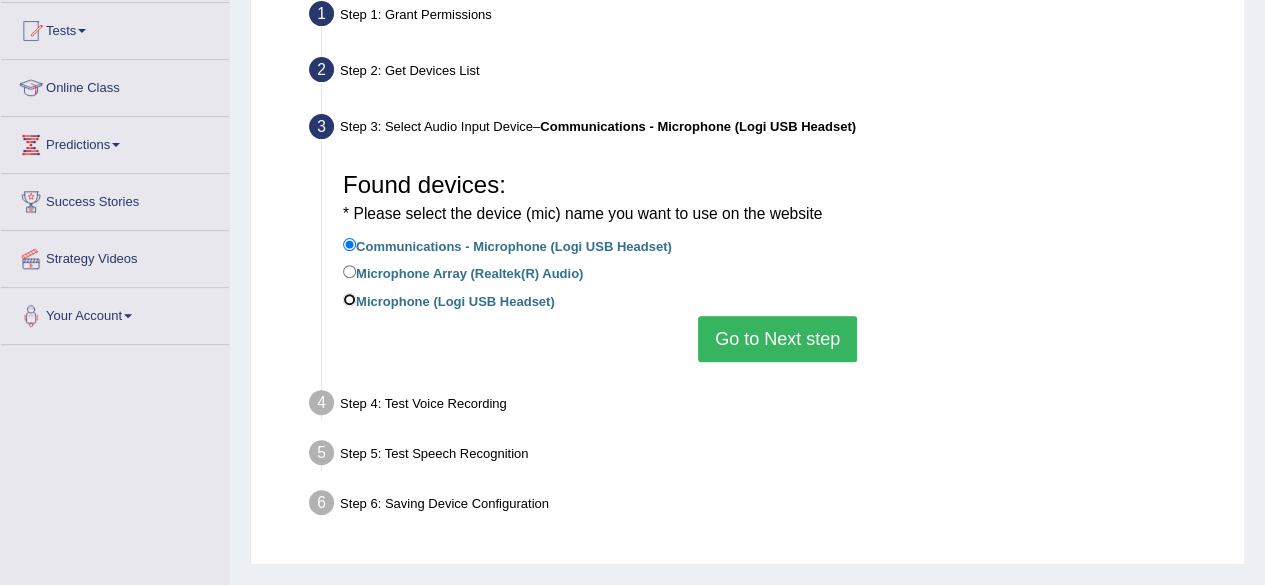 click on "Microphone (Logi USB Headset)" at bounding box center (349, 299) 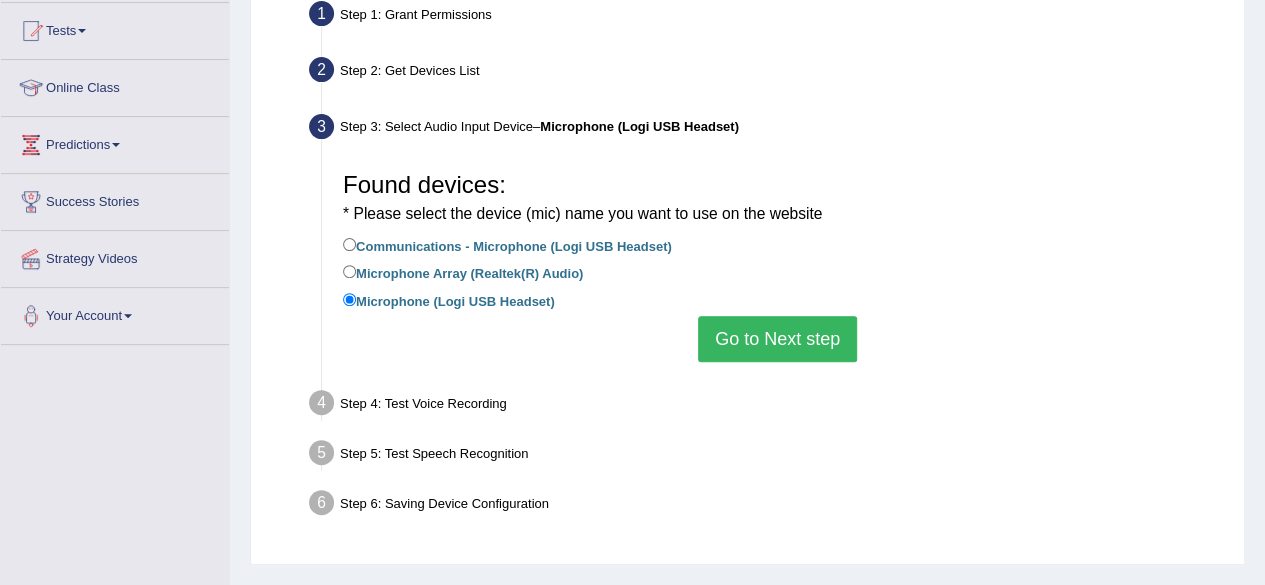 click on "Go to Next step" at bounding box center [777, 339] 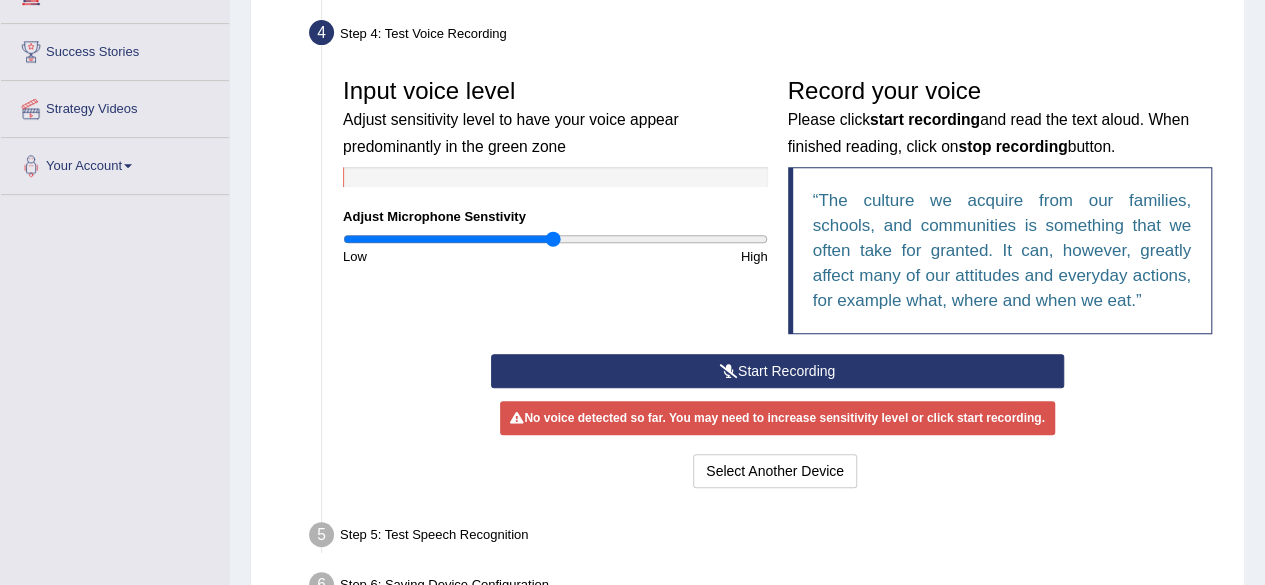scroll, scrollTop: 361, scrollLeft: 0, axis: vertical 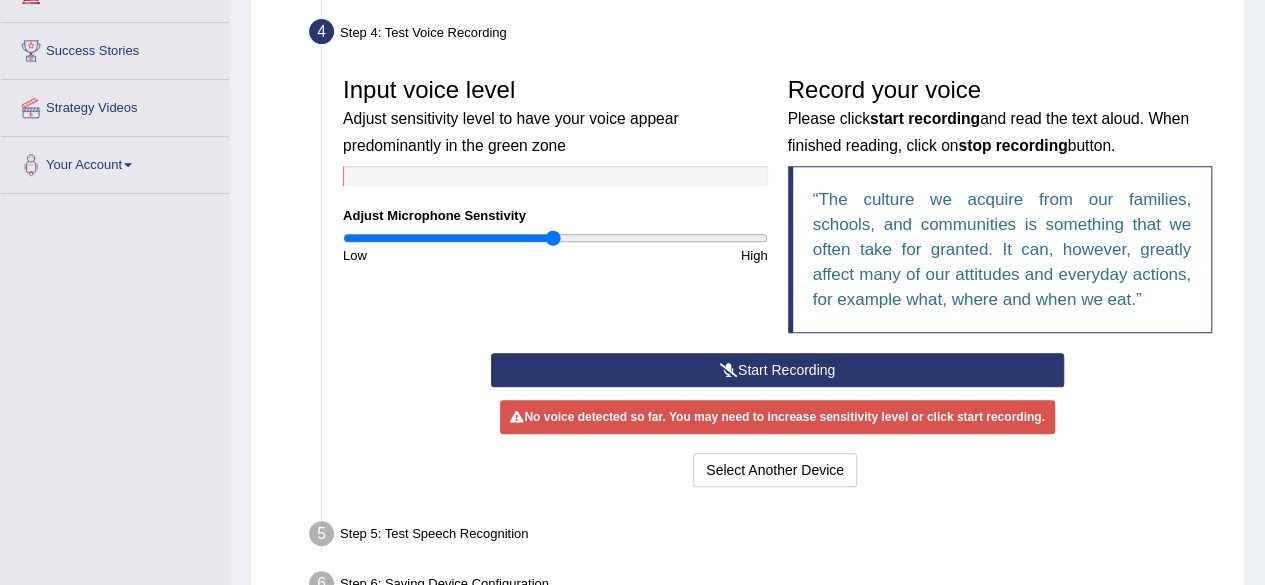 click on "Start Recording" at bounding box center [777, 370] 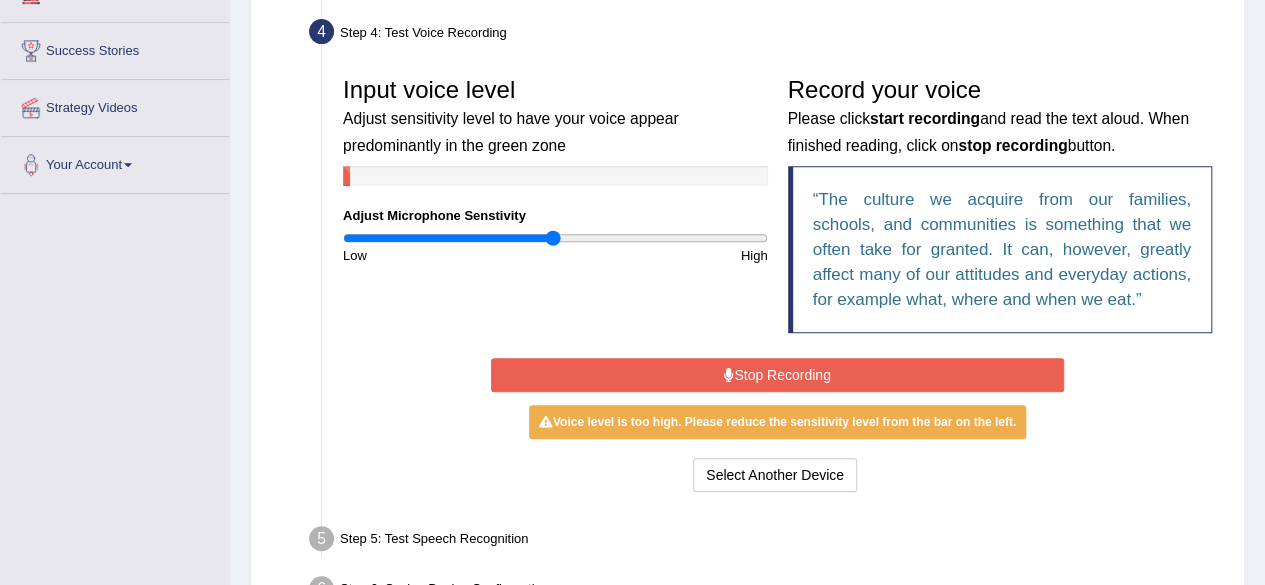 click on "Stop Recording" at bounding box center (777, 375) 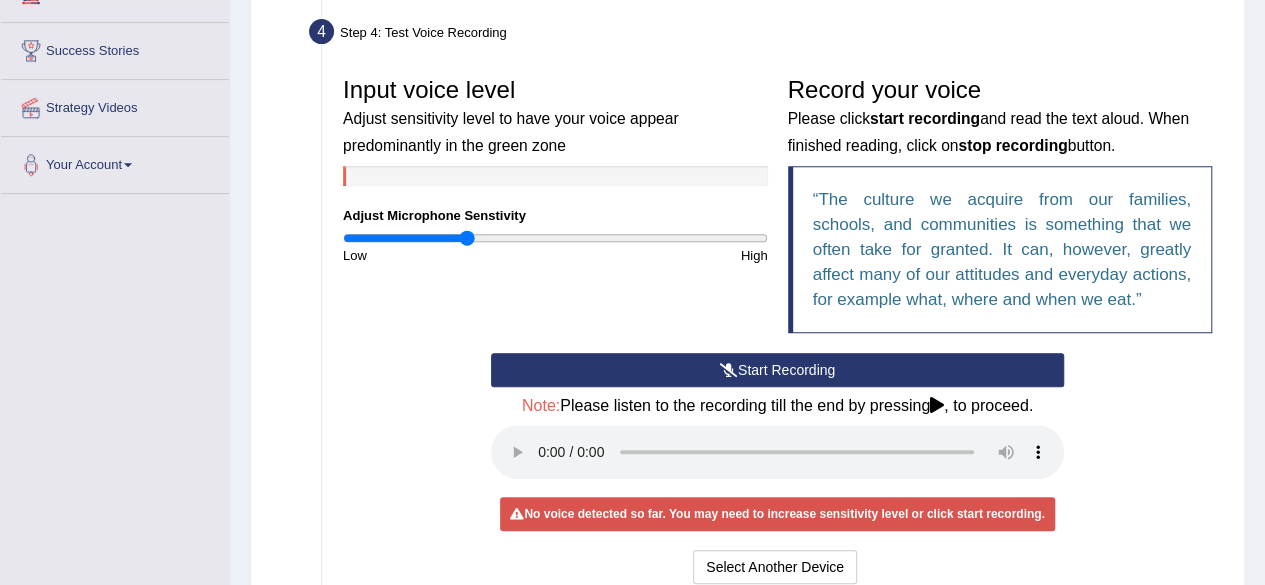 type on "0.58" 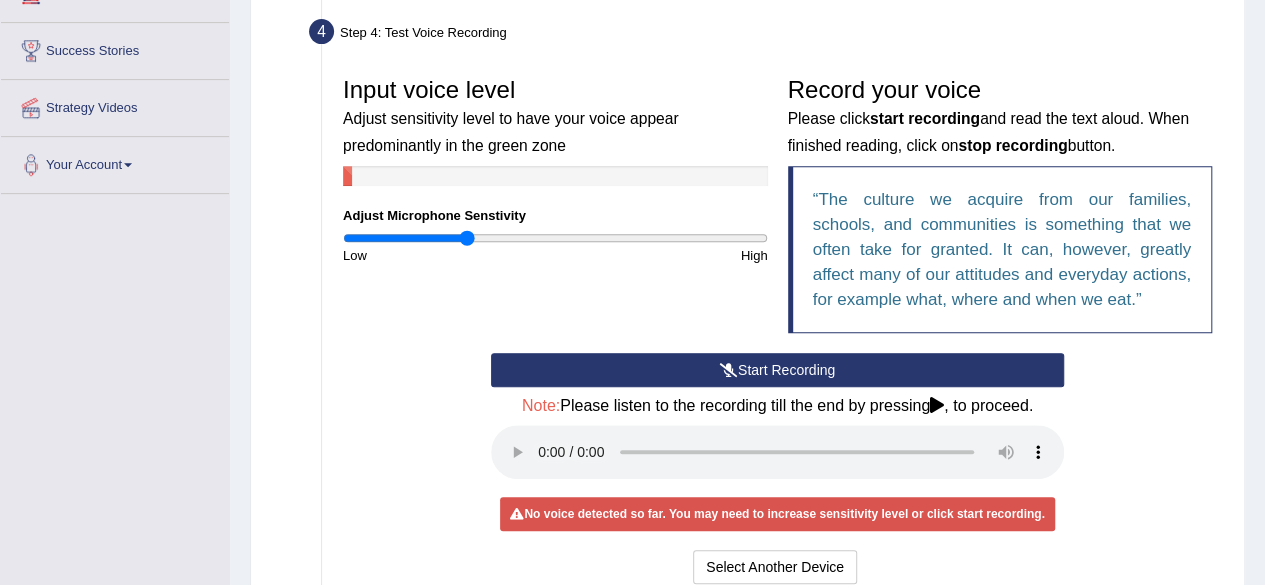 click on "Start Recording" at bounding box center (777, 370) 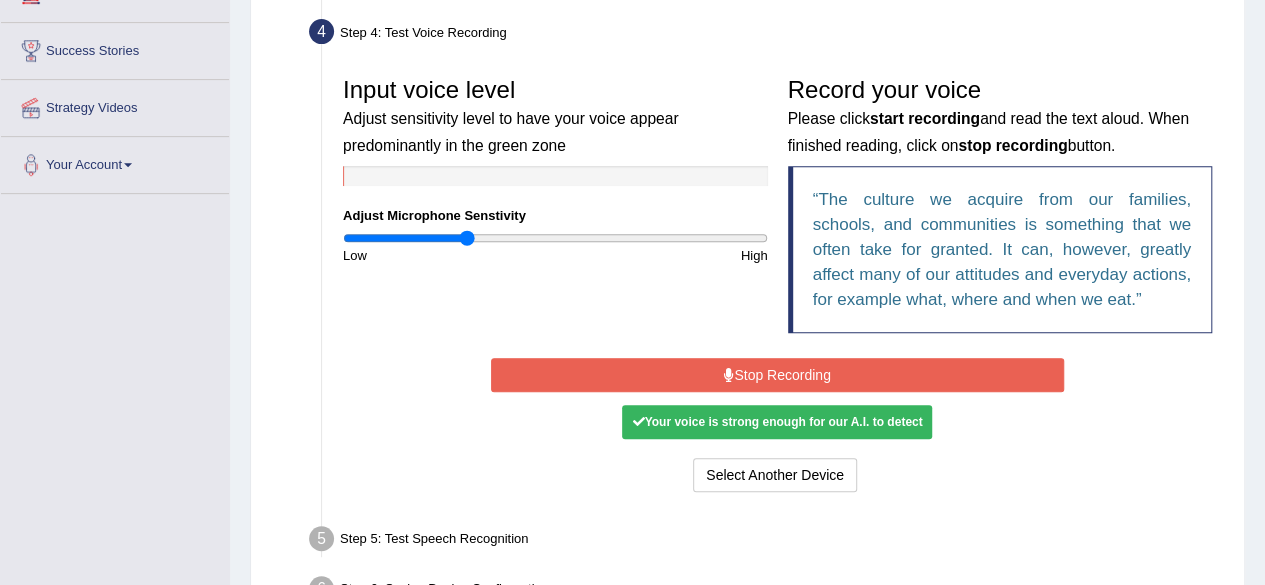 click on "Stop Recording" at bounding box center (777, 375) 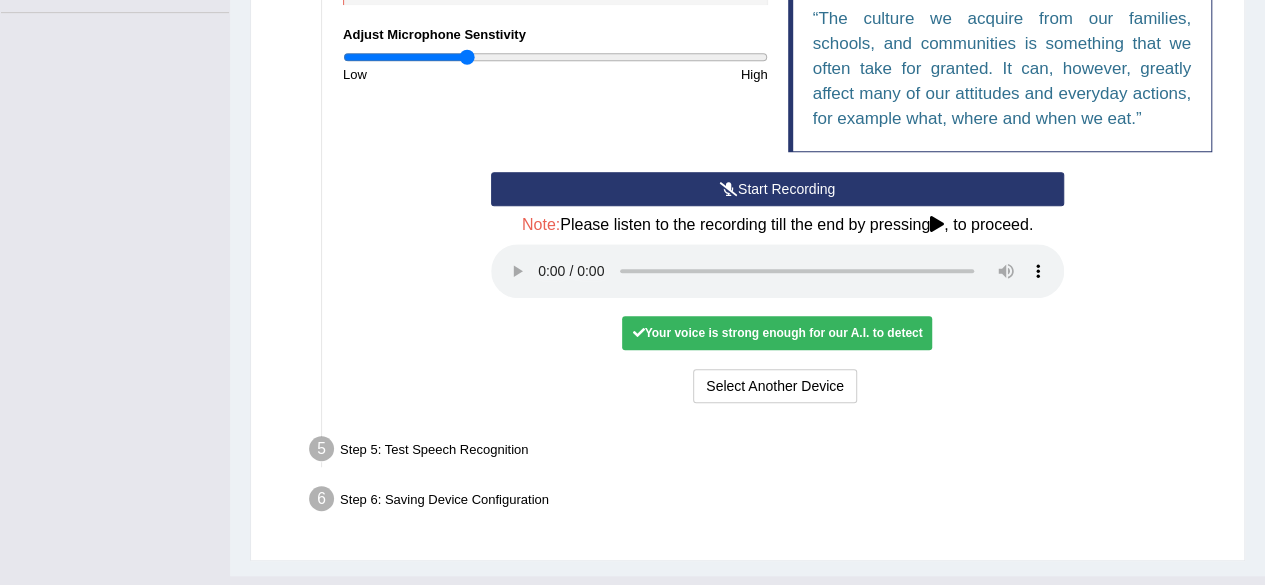 scroll, scrollTop: 539, scrollLeft: 0, axis: vertical 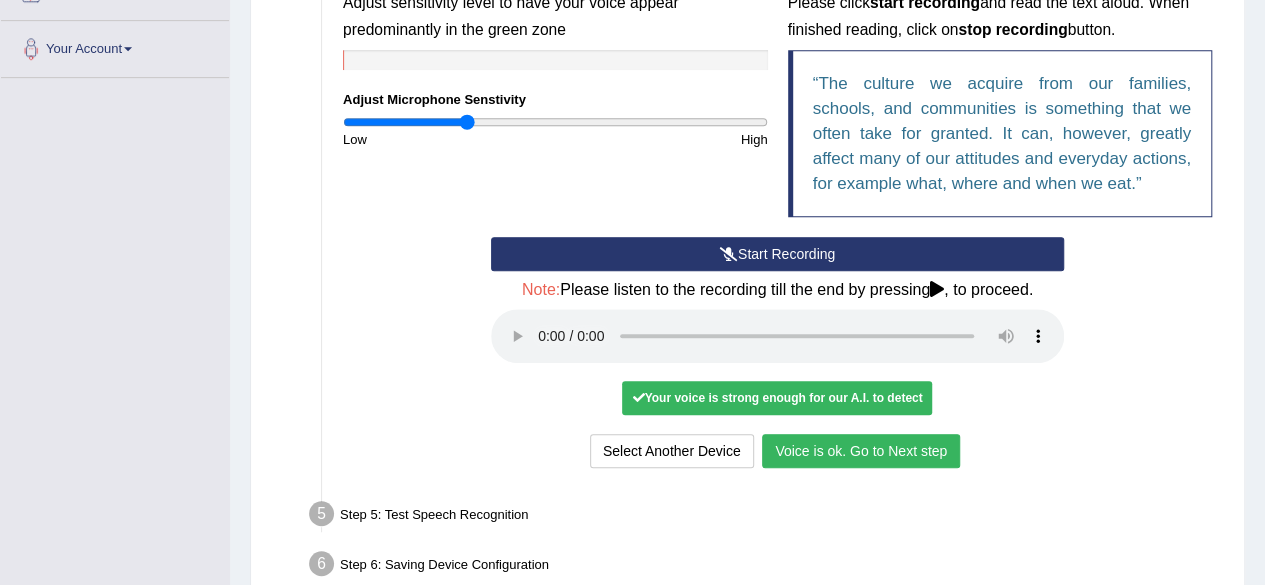 click on "Voice is ok. Go to Next step" at bounding box center [861, 451] 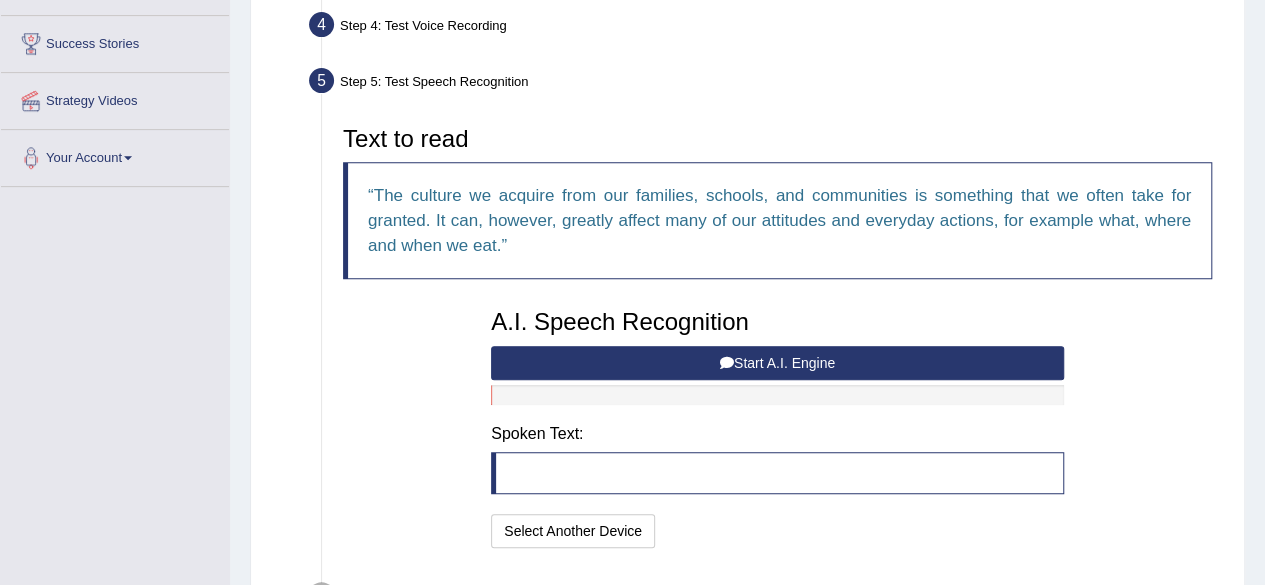 scroll, scrollTop: 366, scrollLeft: 0, axis: vertical 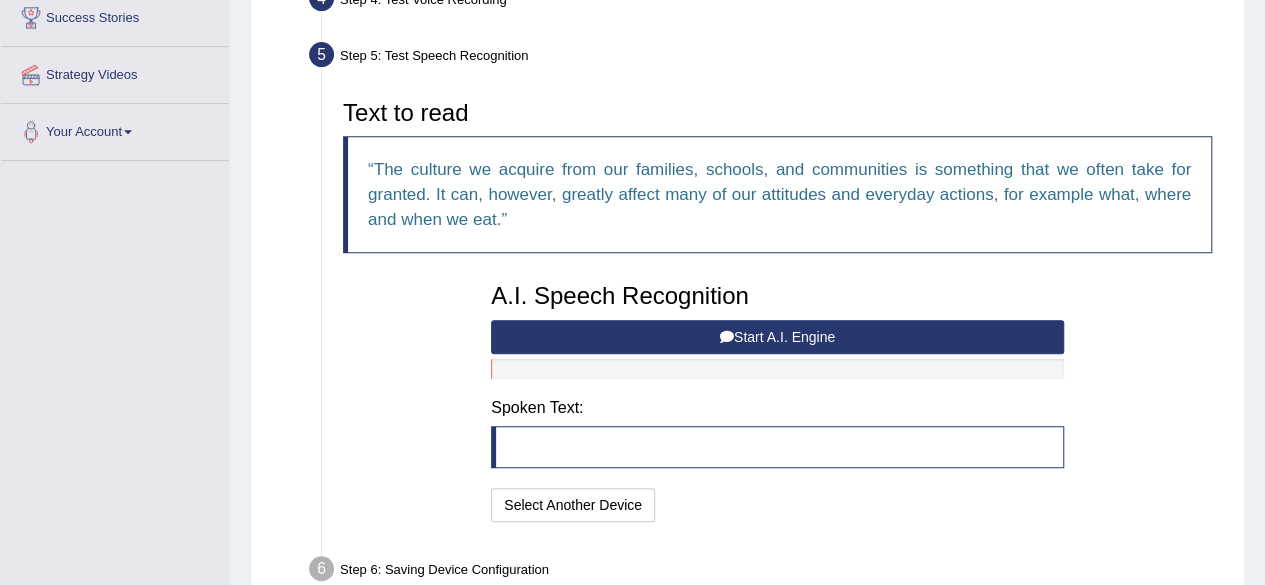 click on "Start A.I. Engine" at bounding box center [777, 337] 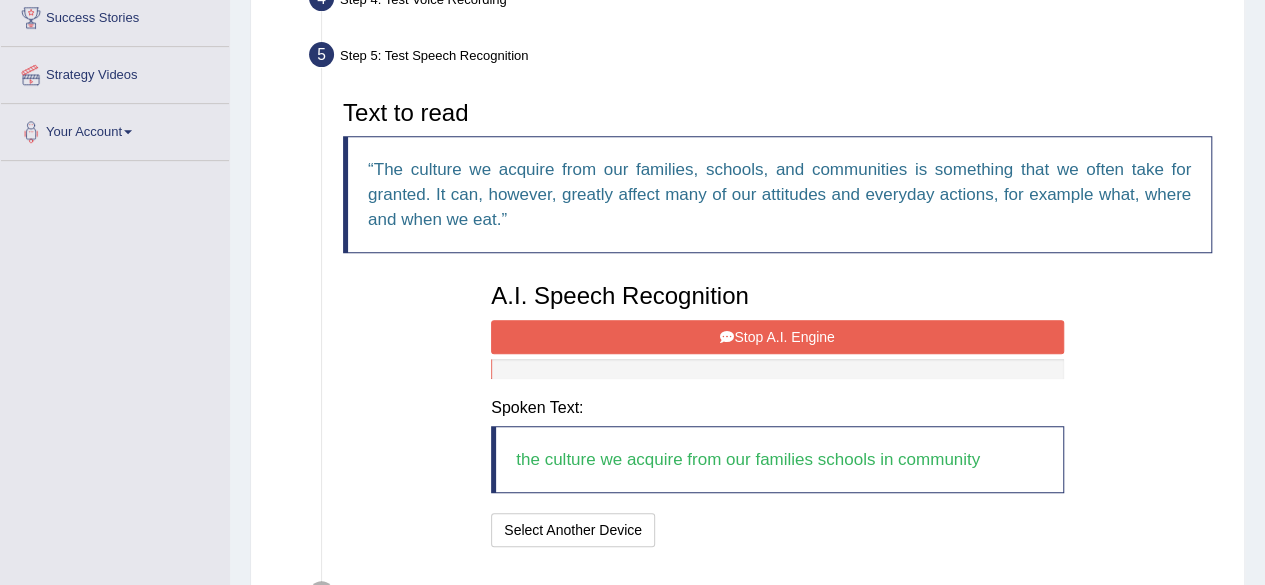 click on "Stop A.I. Engine" at bounding box center (777, 337) 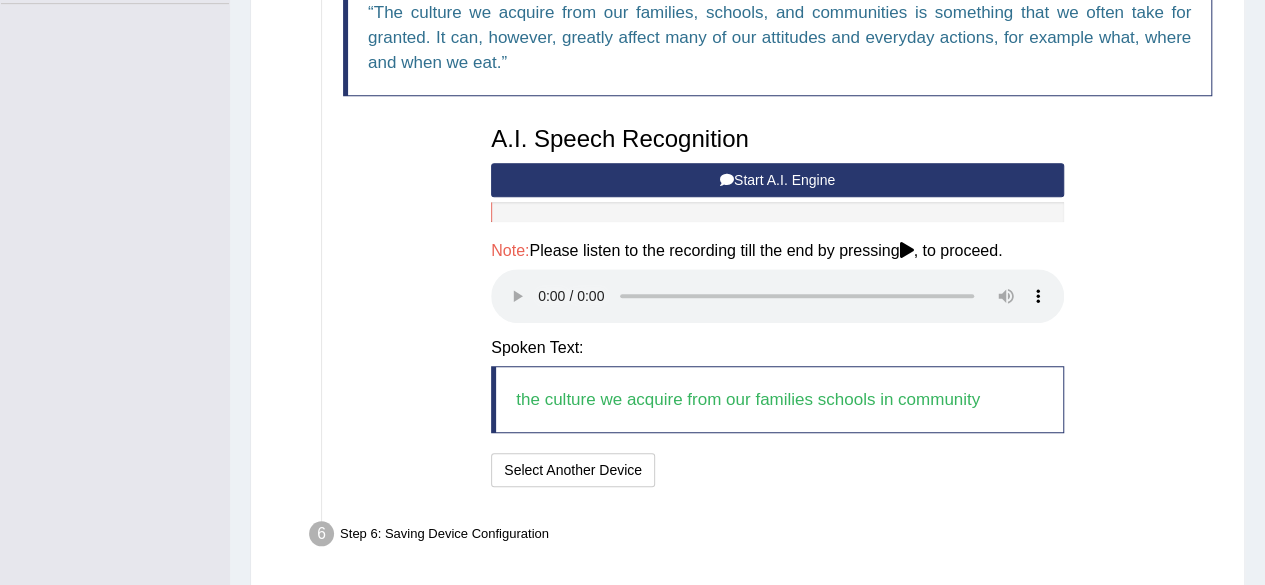 scroll, scrollTop: 552, scrollLeft: 0, axis: vertical 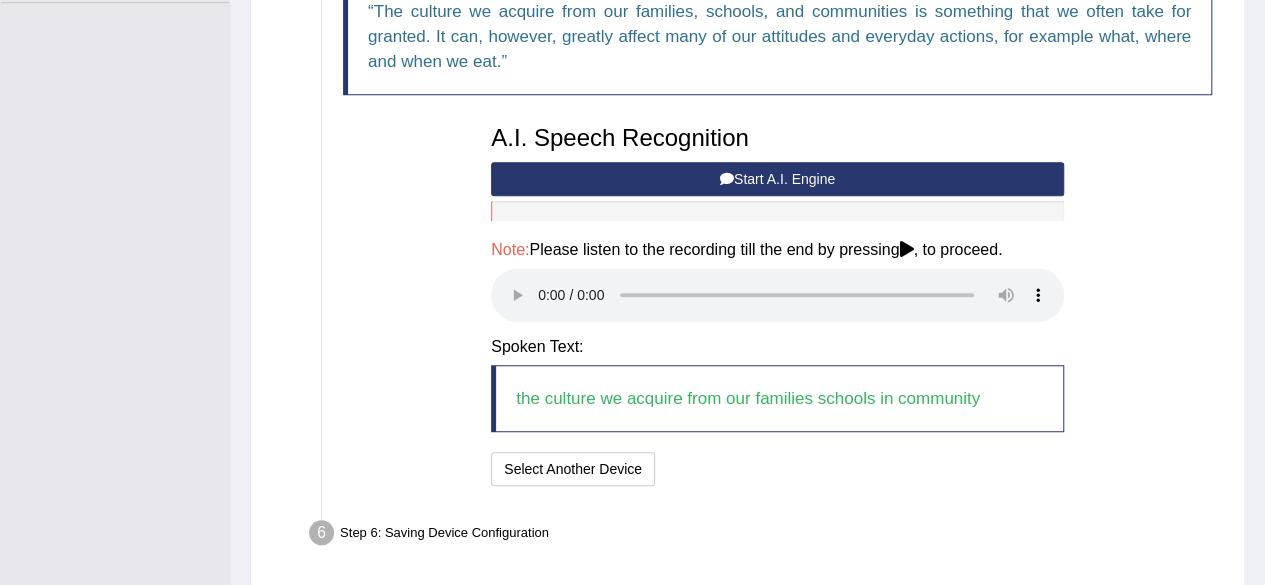 click on "Start A.I. Engine" at bounding box center [777, 179] 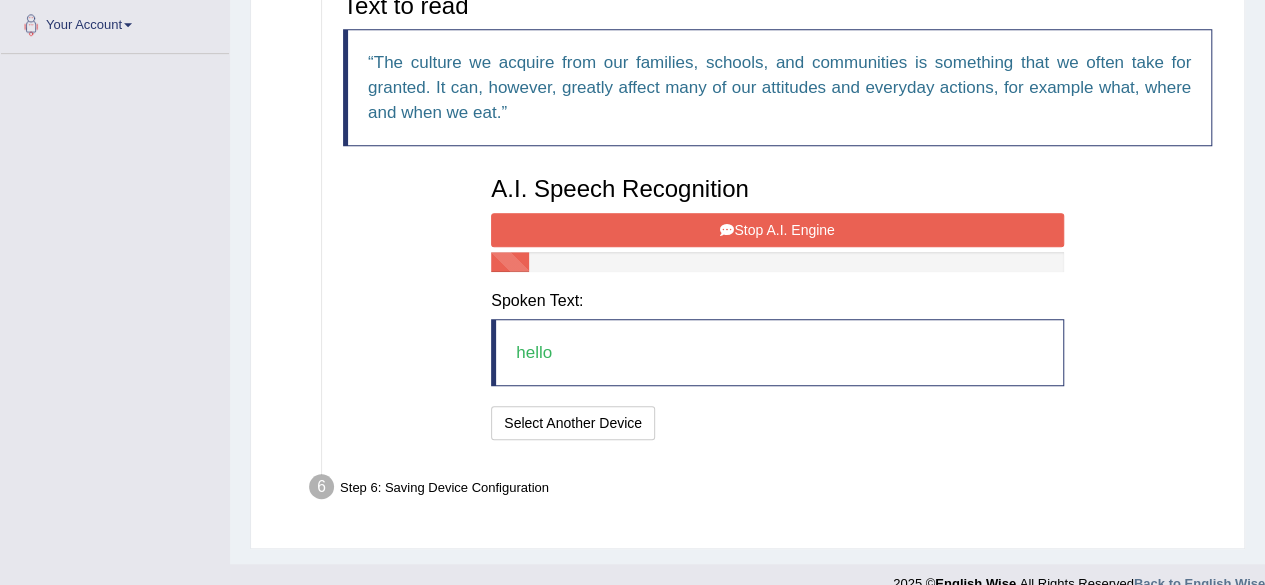 scroll, scrollTop: 526, scrollLeft: 0, axis: vertical 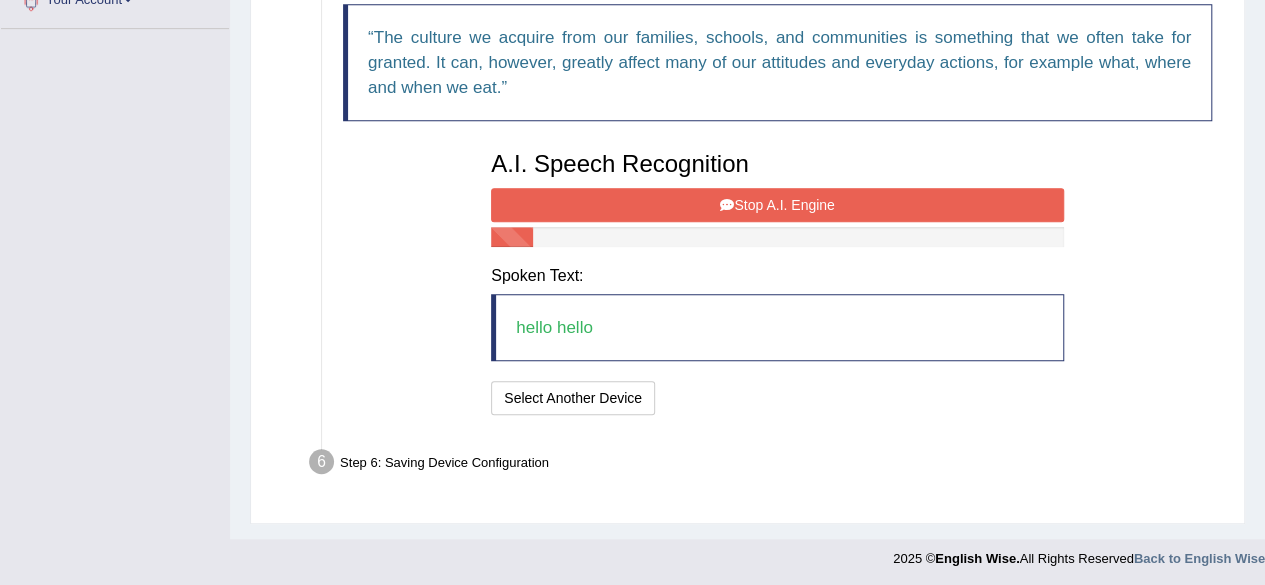 click on "Stop A.I. Engine" at bounding box center [777, 205] 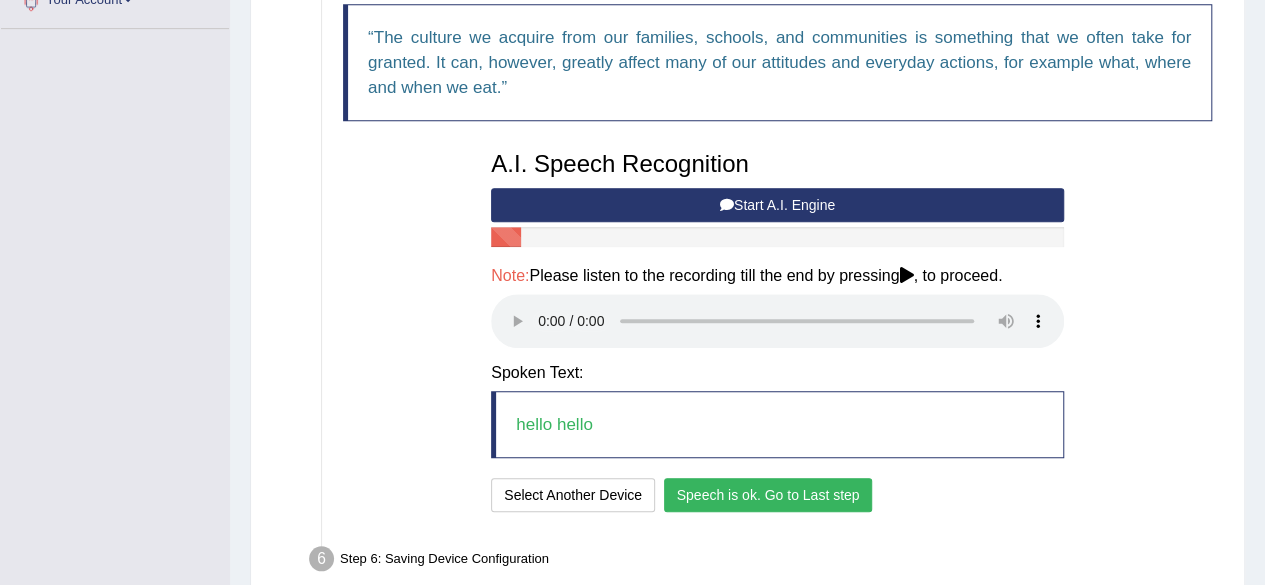 click on "Speech is ok. Go to Last step" at bounding box center (768, 495) 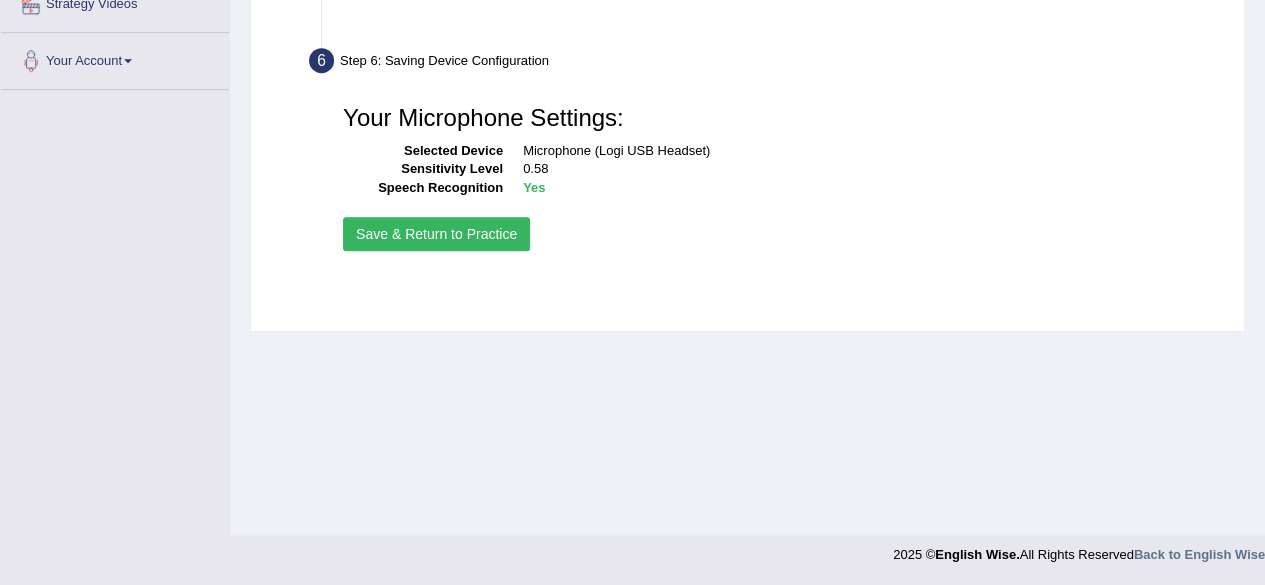 scroll, scrollTop: 464, scrollLeft: 0, axis: vertical 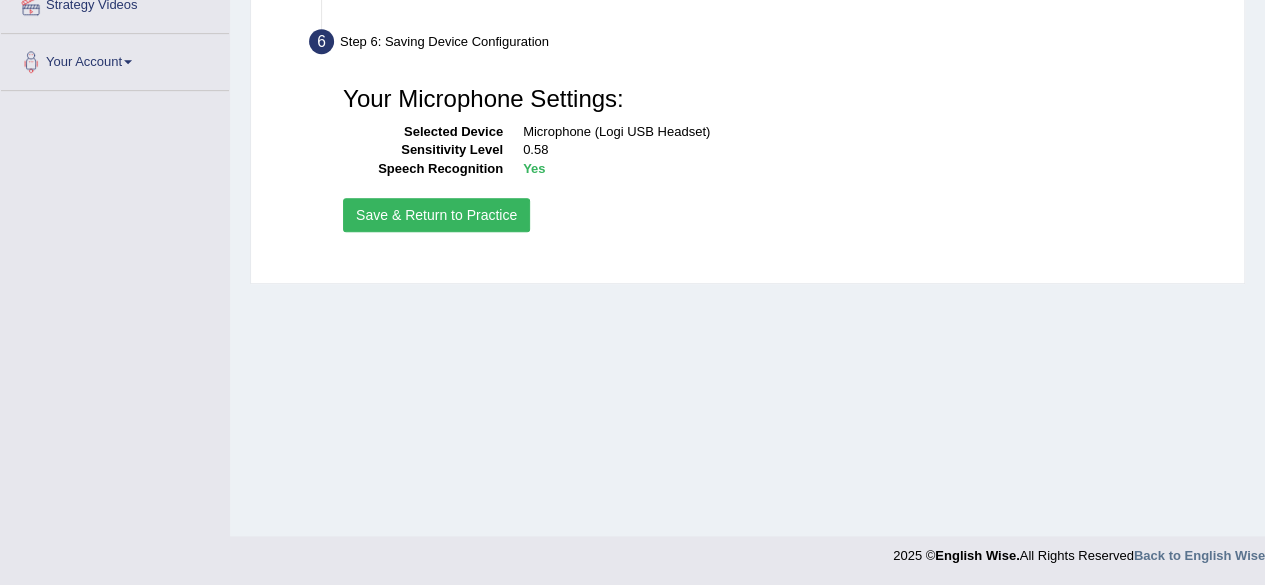 click on "Save & Return to Practice" at bounding box center (436, 215) 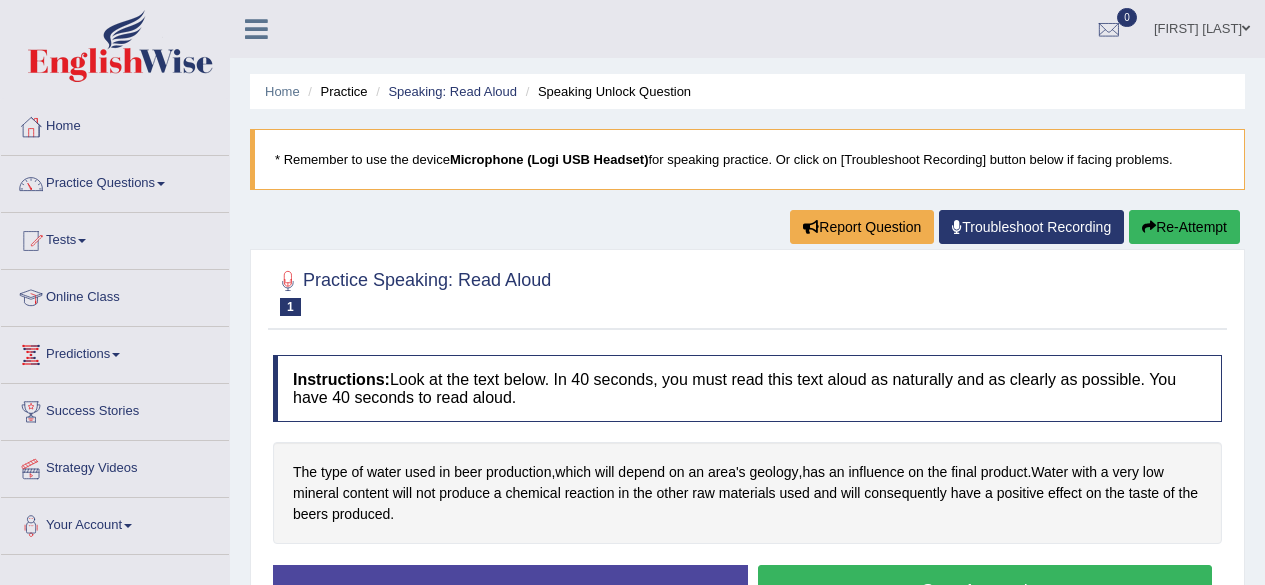 scroll, scrollTop: 0, scrollLeft: 0, axis: both 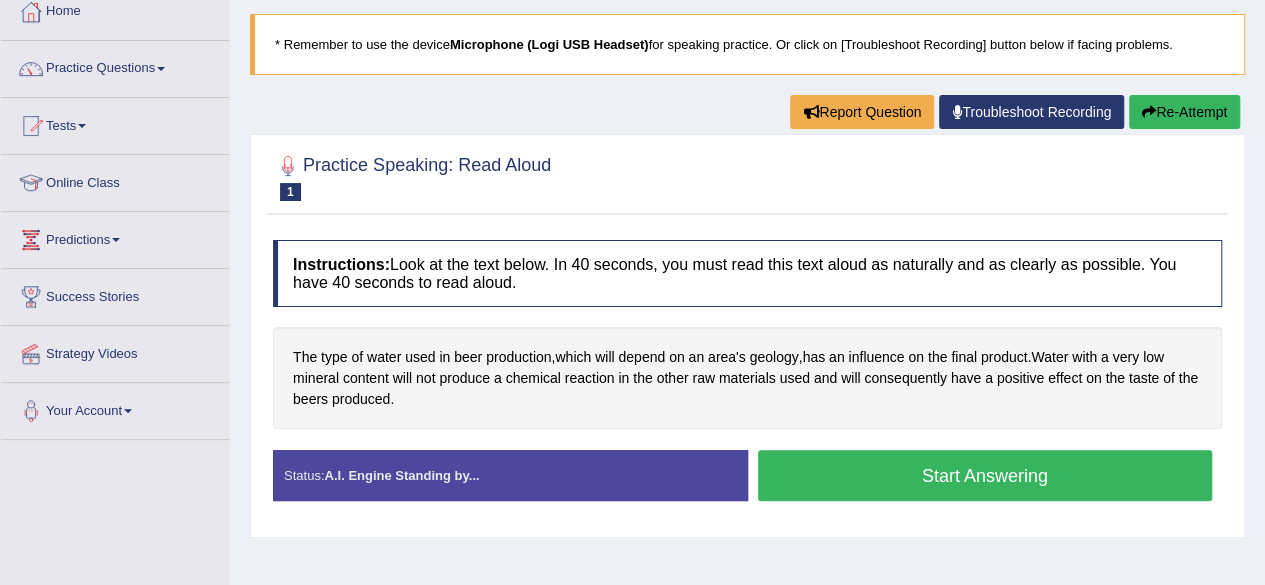 click on "Start Answering" at bounding box center (985, 475) 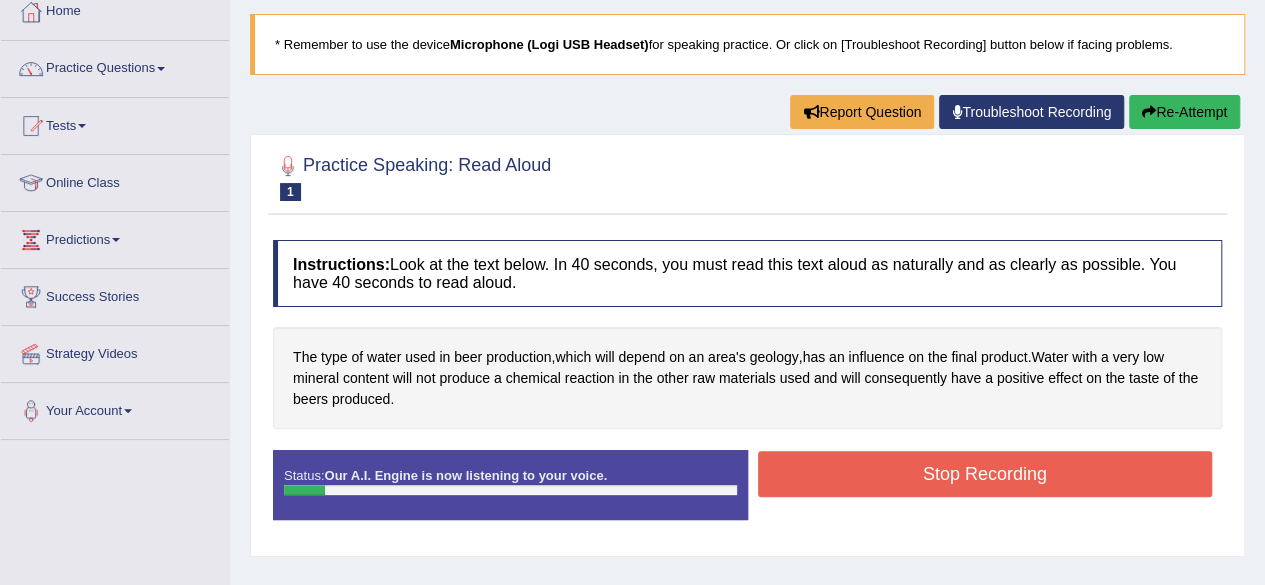 click on "Stop Recording" at bounding box center [985, 474] 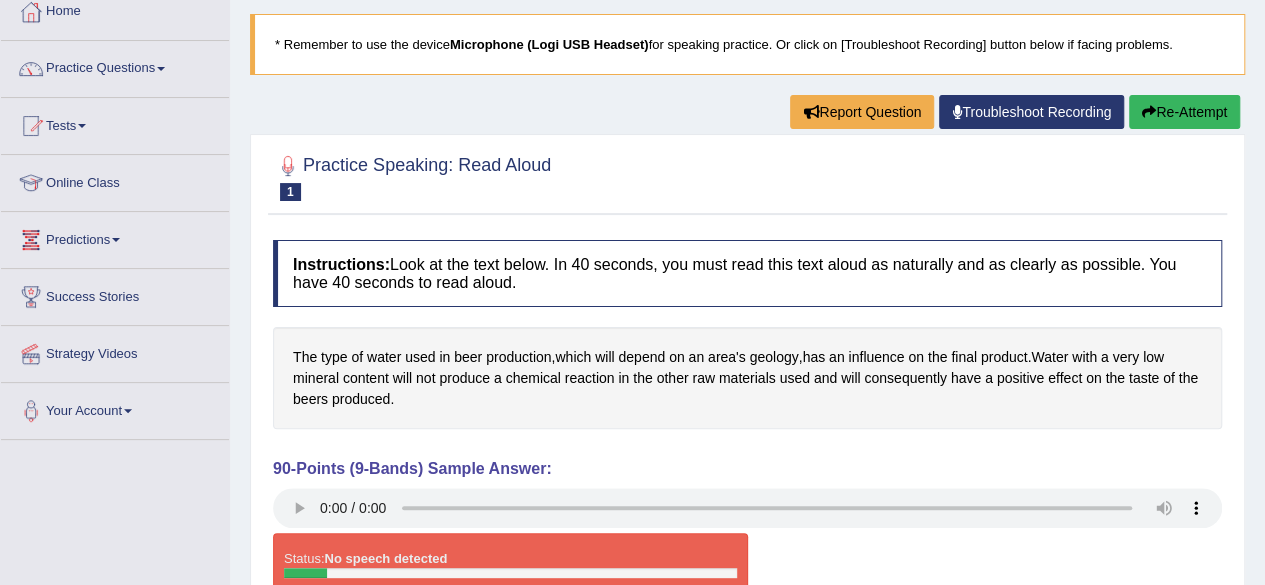 scroll, scrollTop: 0, scrollLeft: 0, axis: both 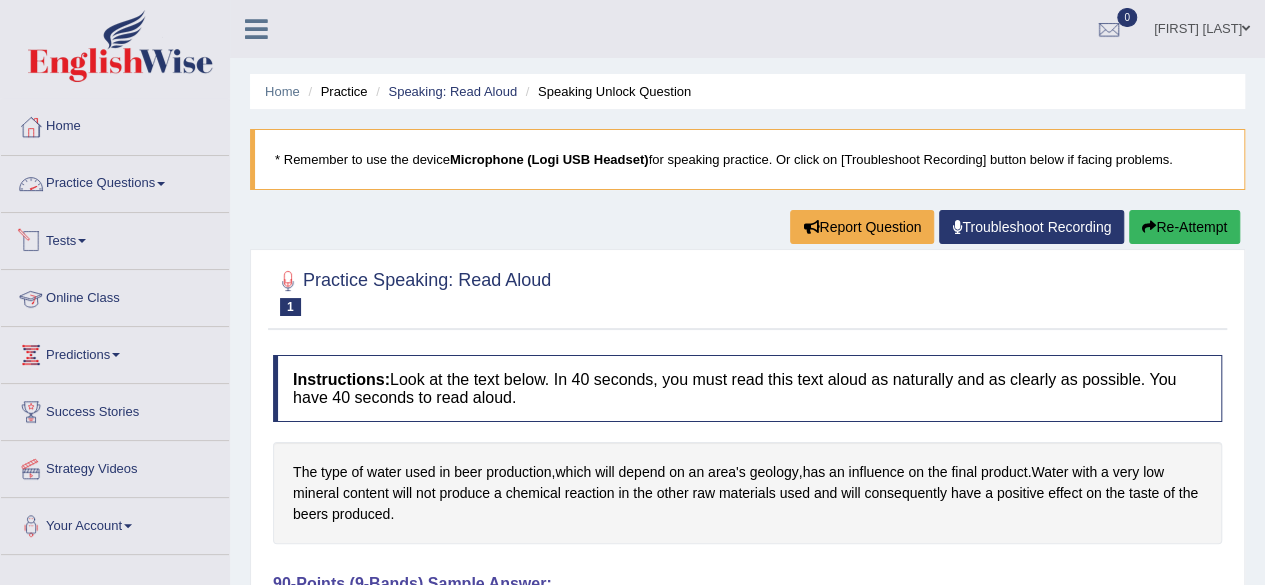 click on "Practice Questions" at bounding box center (115, 181) 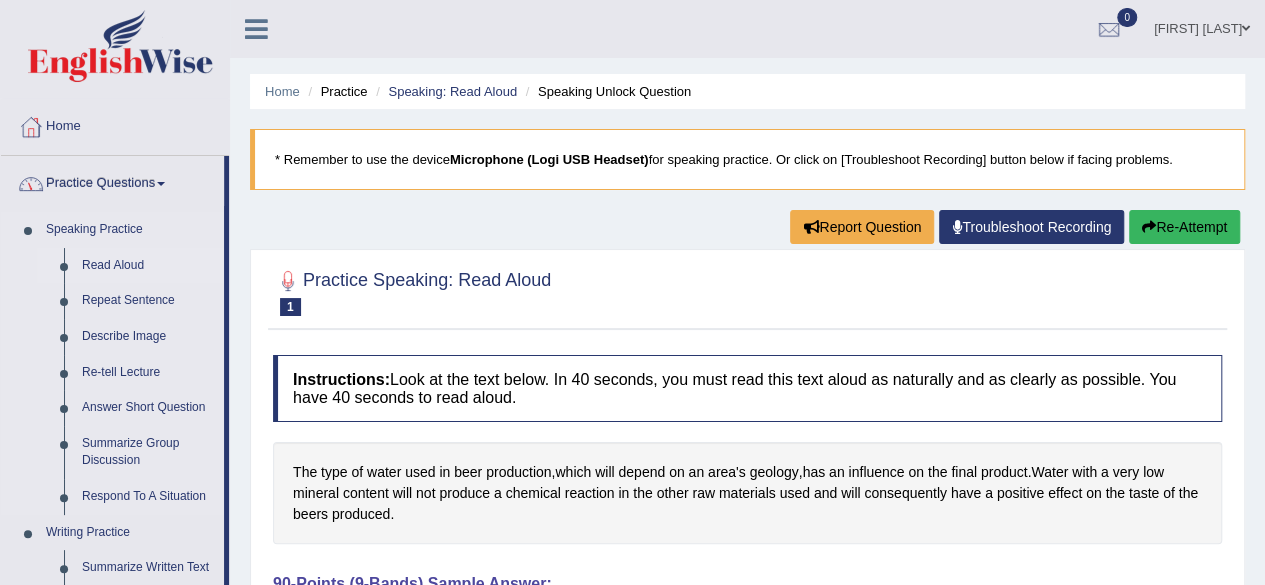 click on "Read Aloud" at bounding box center [148, 266] 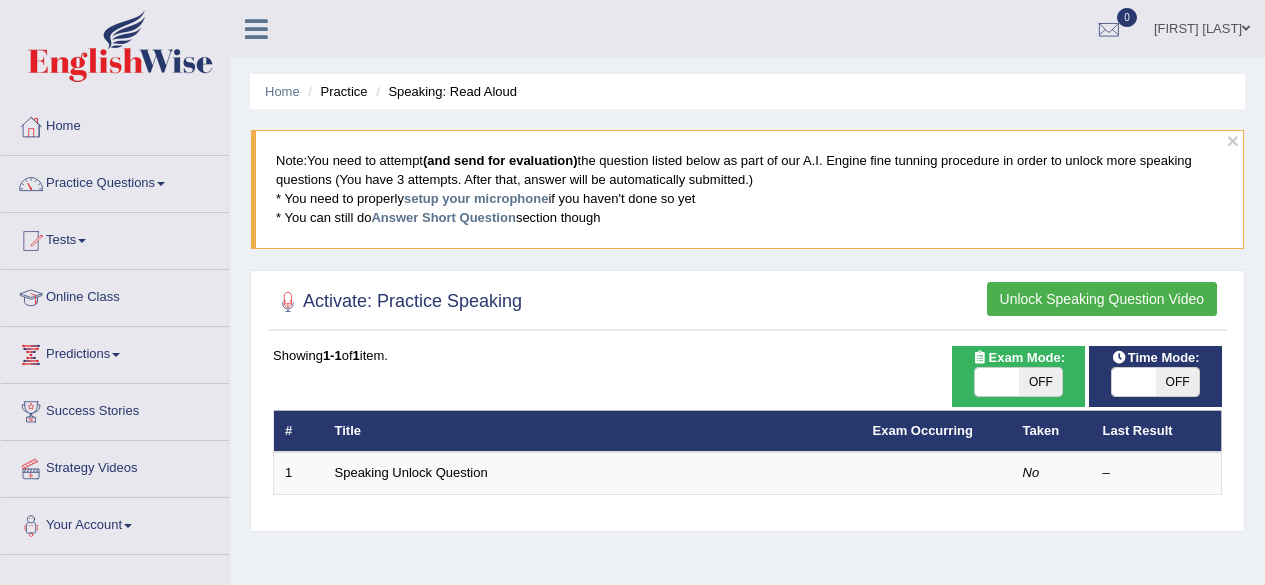 scroll, scrollTop: 0, scrollLeft: 0, axis: both 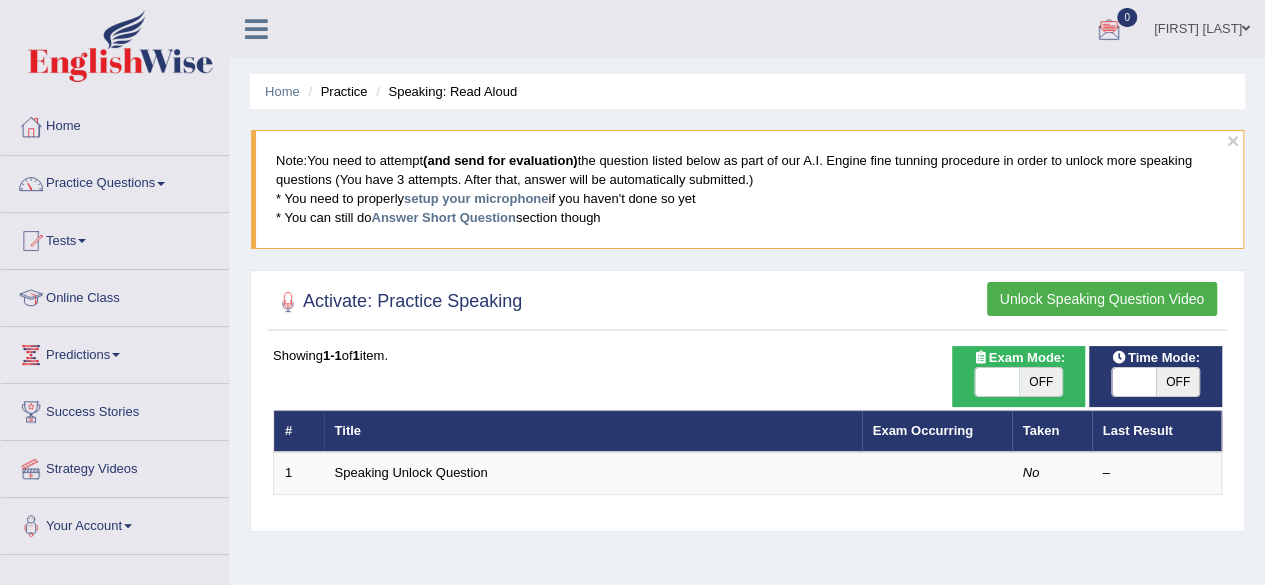 click on "Unlock Speaking Question Video" at bounding box center [1102, 299] 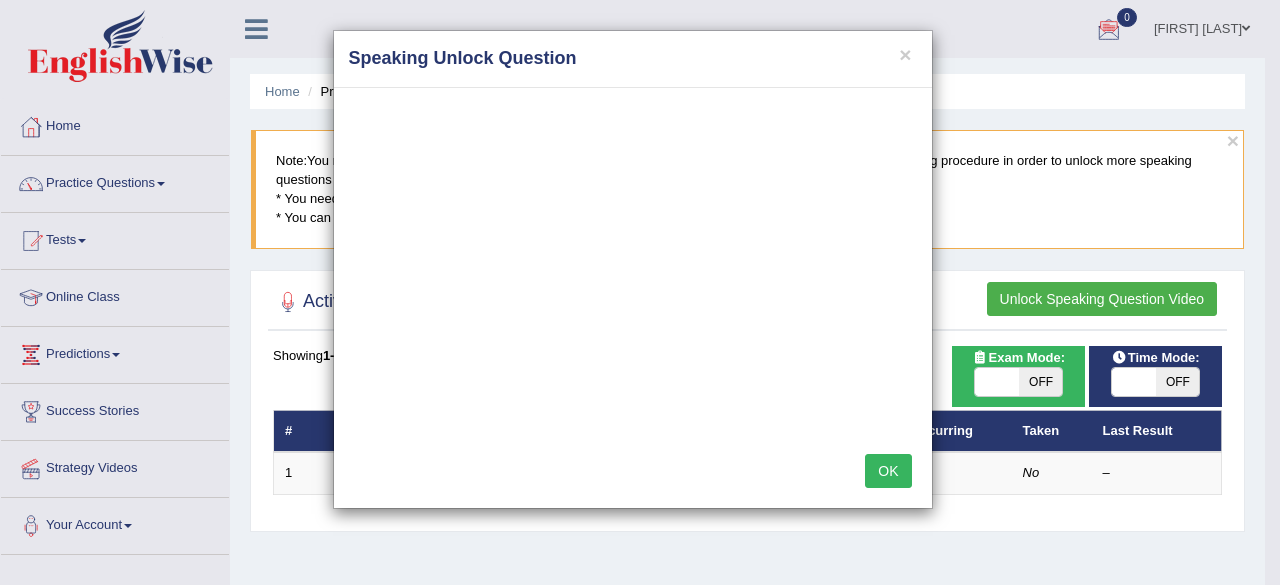 click on "OK" at bounding box center [888, 471] 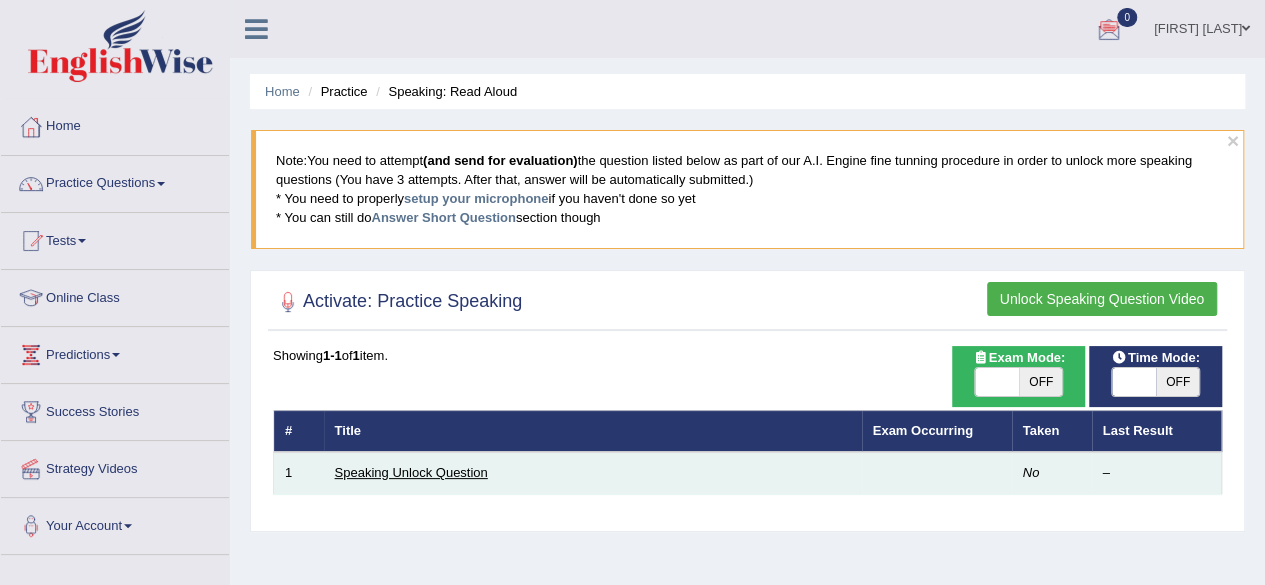 click on "Speaking Unlock Question" at bounding box center [411, 472] 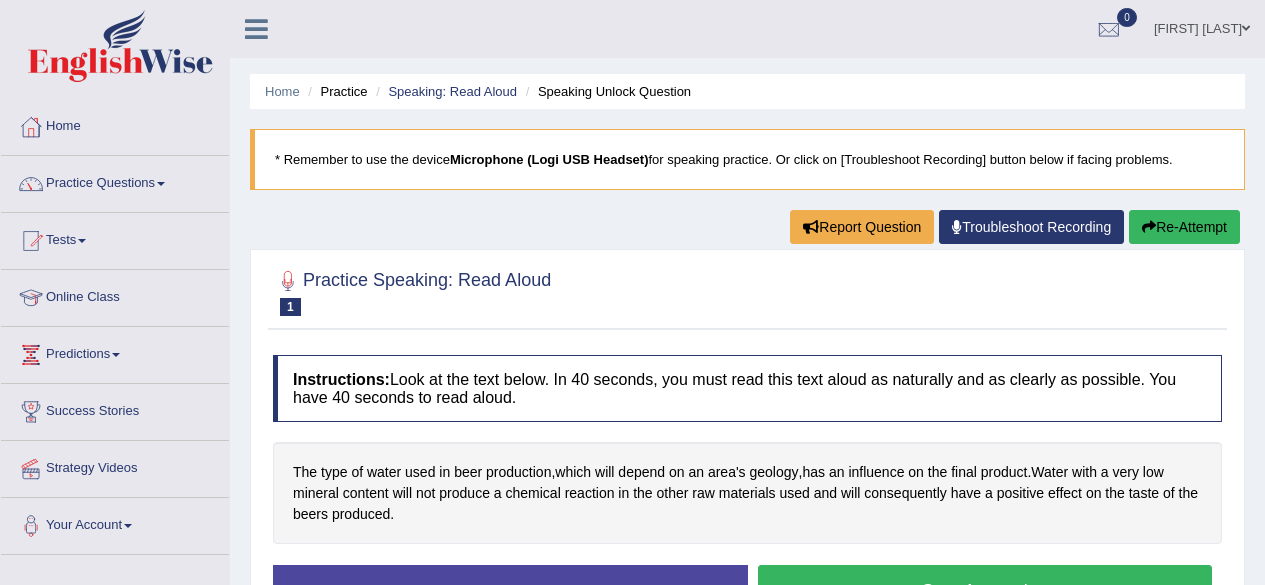 scroll, scrollTop: 0, scrollLeft: 0, axis: both 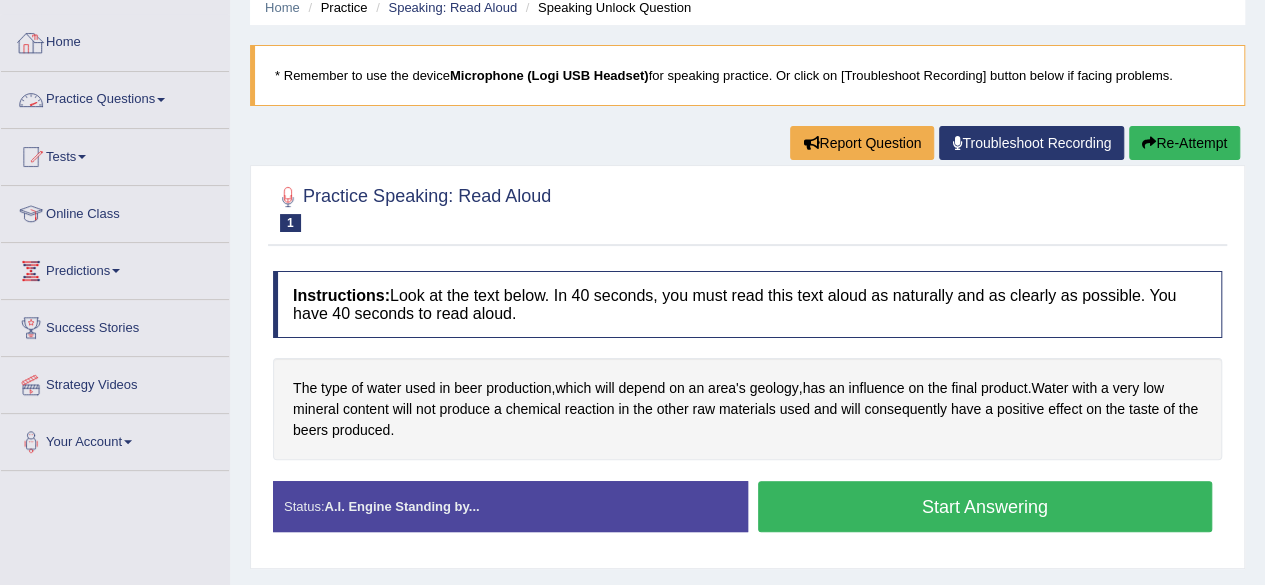 click on "Practice Questions" at bounding box center (115, 97) 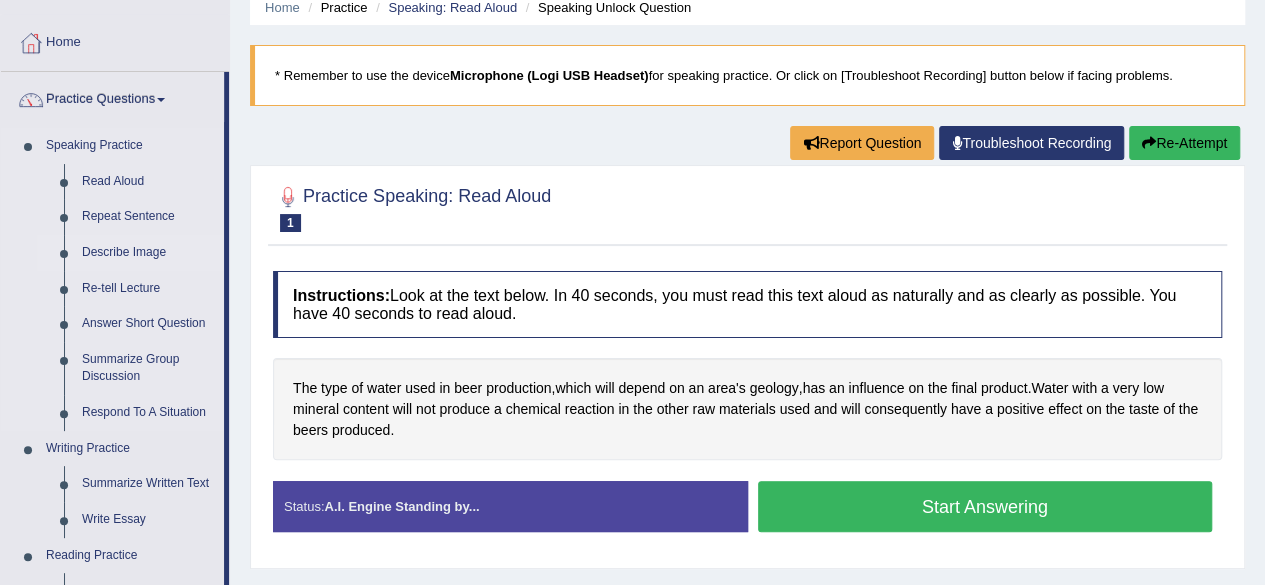 click on "Describe Image" at bounding box center [148, 253] 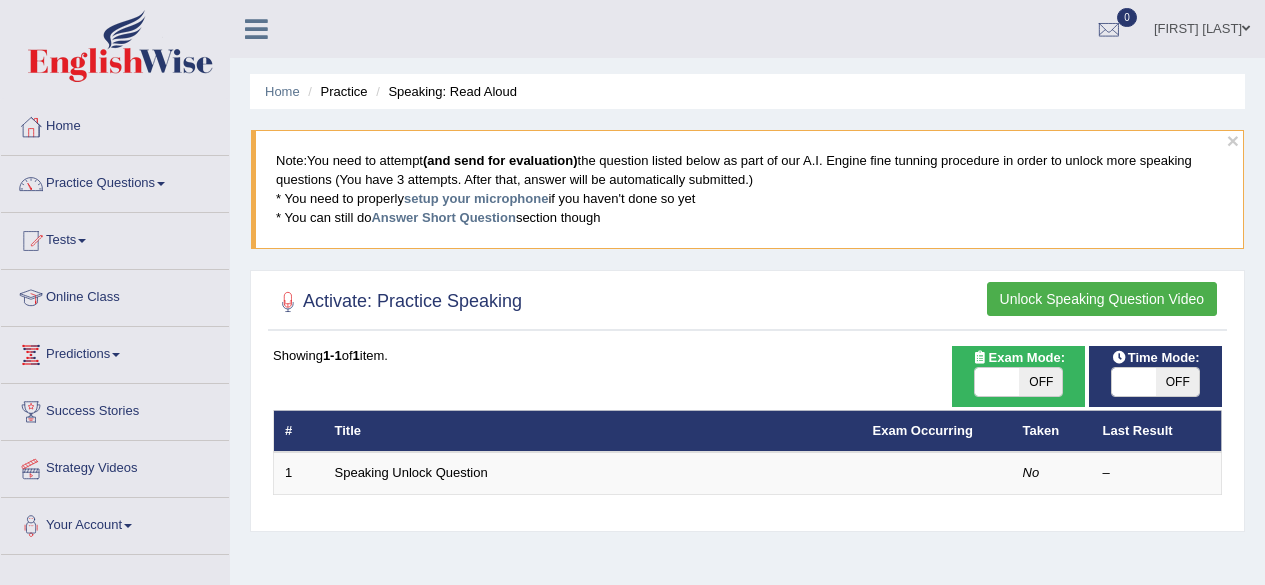 scroll, scrollTop: 0, scrollLeft: 0, axis: both 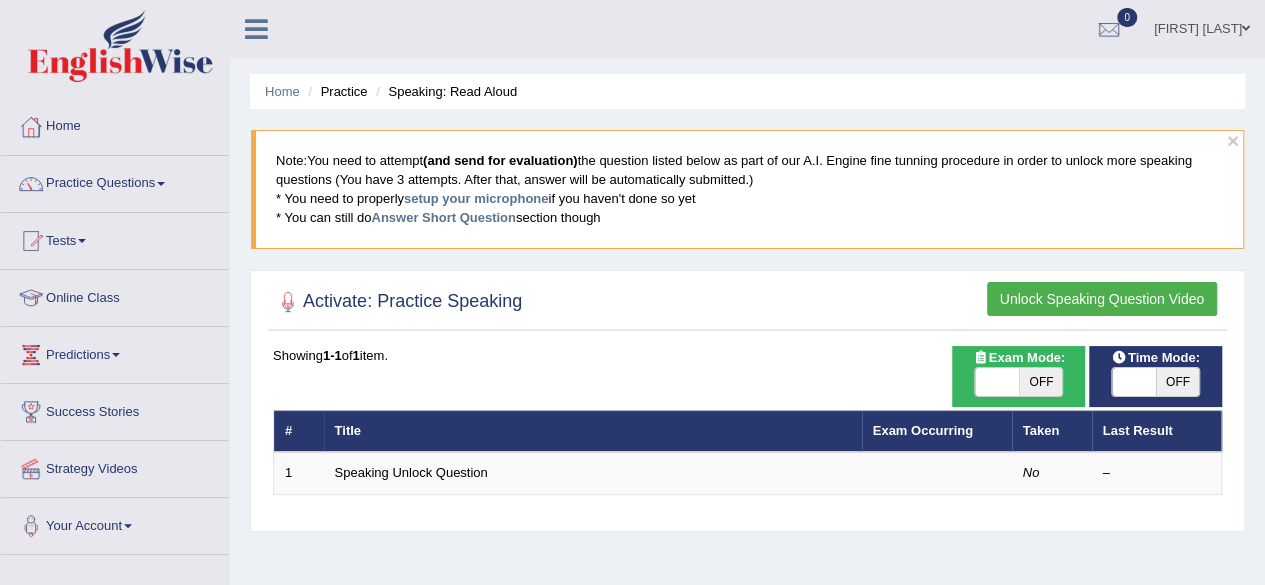 click on "Speaking Unlock Question" at bounding box center [411, 472] 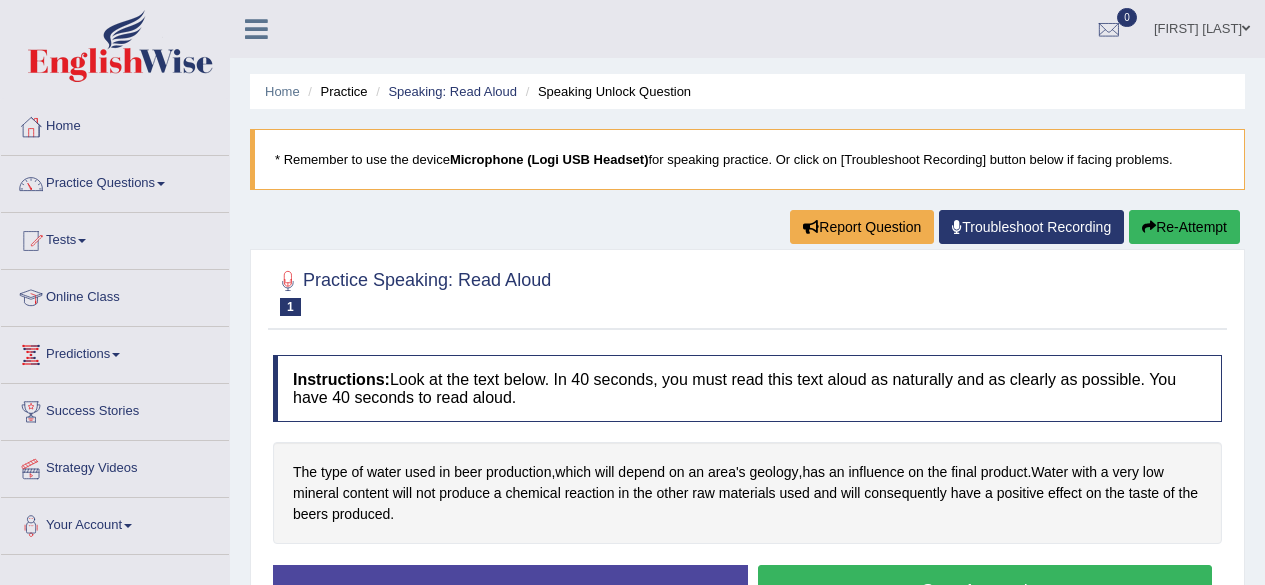 scroll, scrollTop: 0, scrollLeft: 0, axis: both 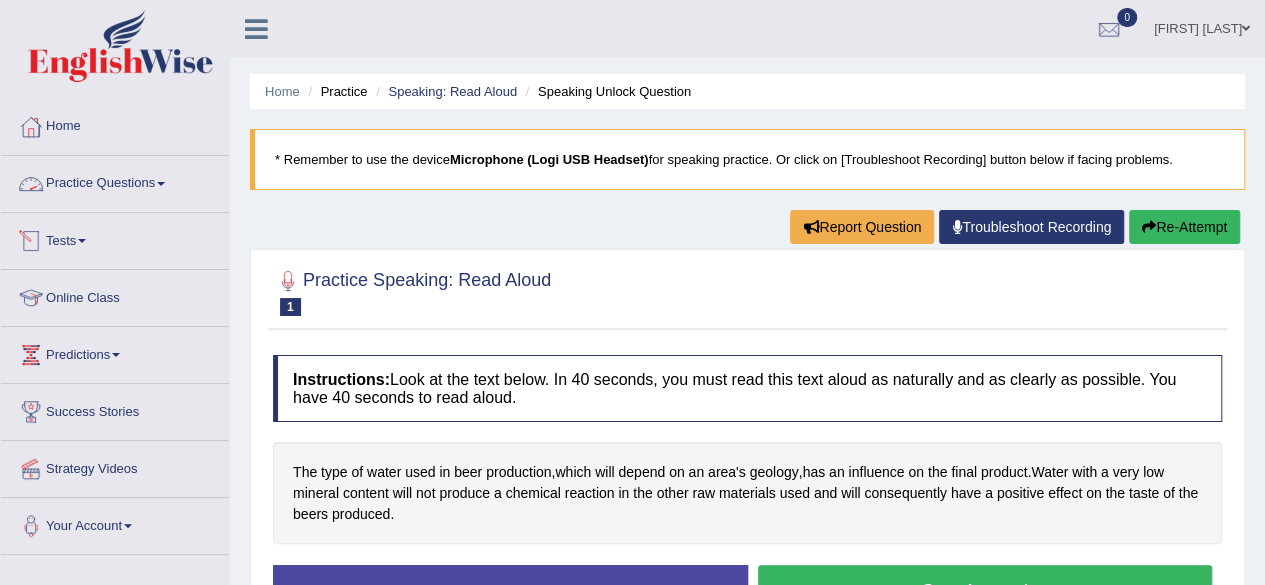 click on "Practice Questions" at bounding box center (115, 181) 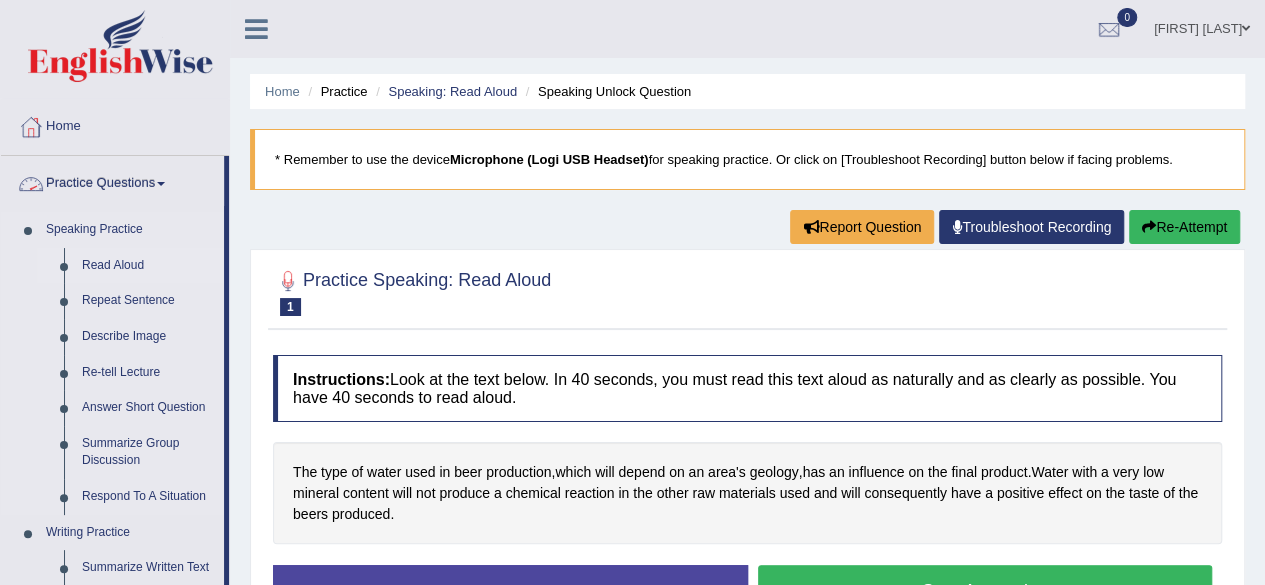 click on "Read Aloud" at bounding box center (148, 266) 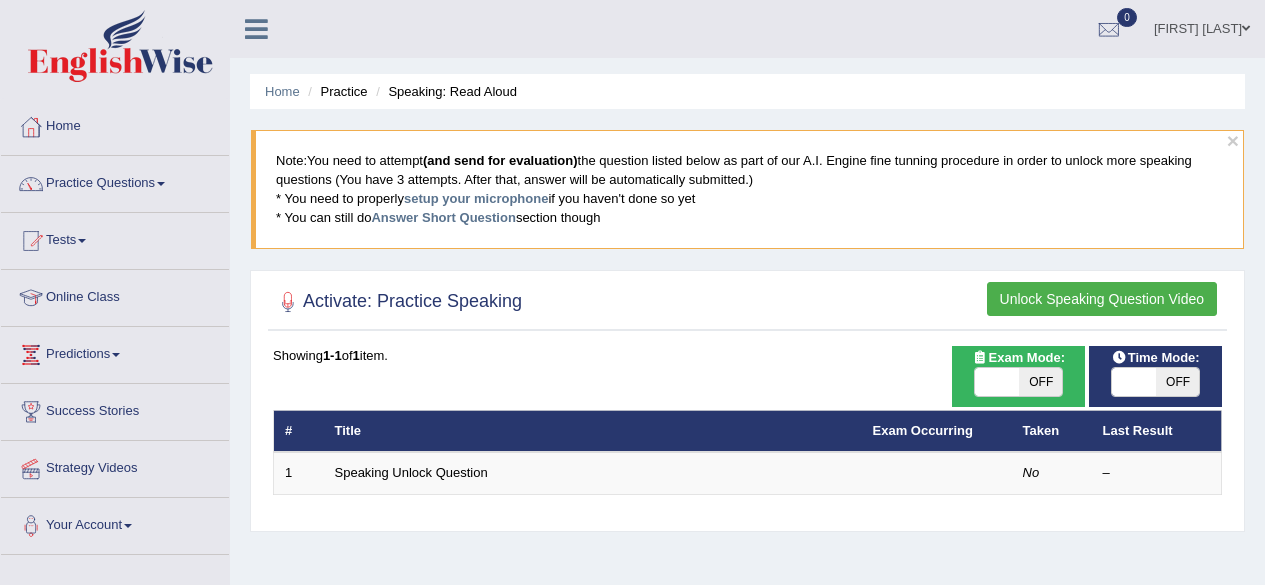 scroll, scrollTop: 0, scrollLeft: 0, axis: both 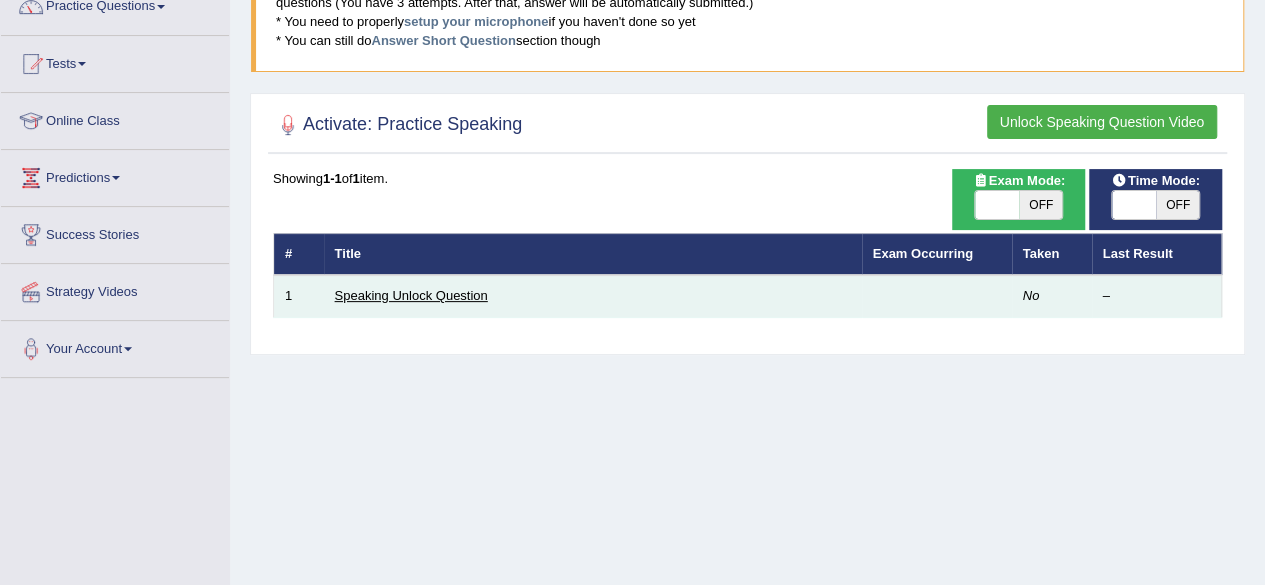 click on "Speaking Unlock Question" at bounding box center (411, 295) 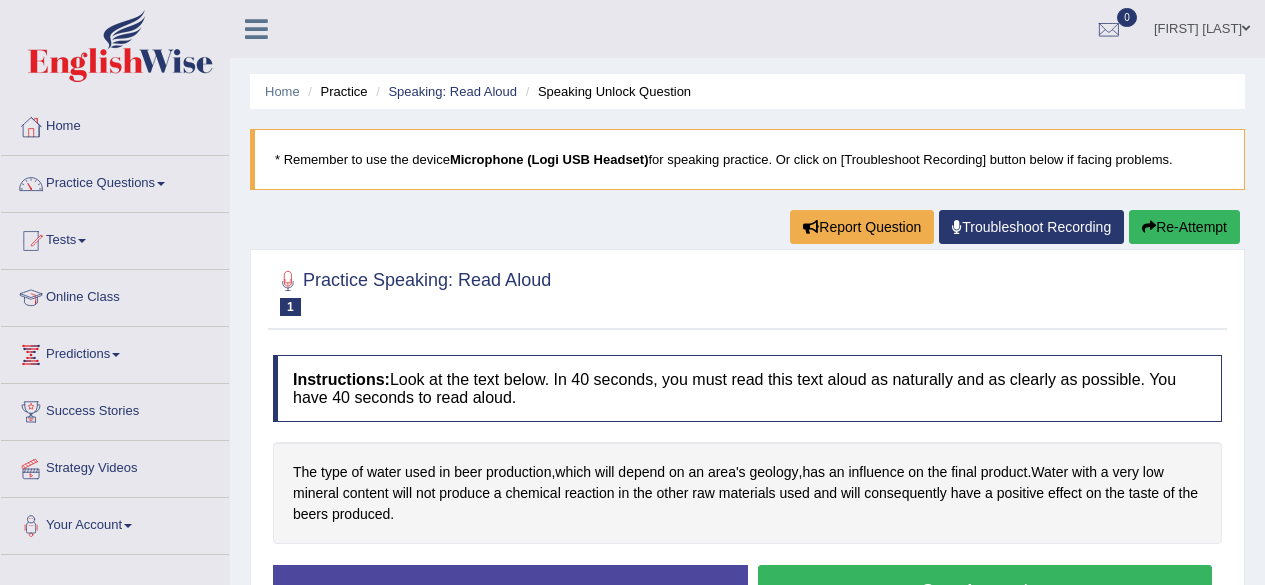 scroll, scrollTop: 0, scrollLeft: 0, axis: both 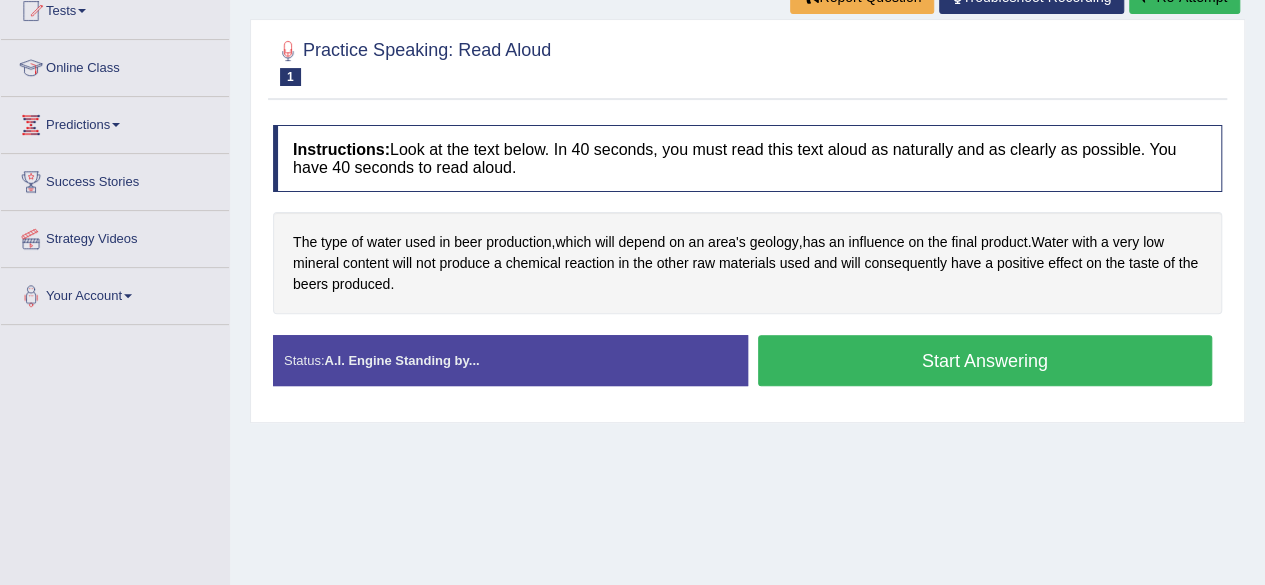 click on "Start Answering" at bounding box center (985, 360) 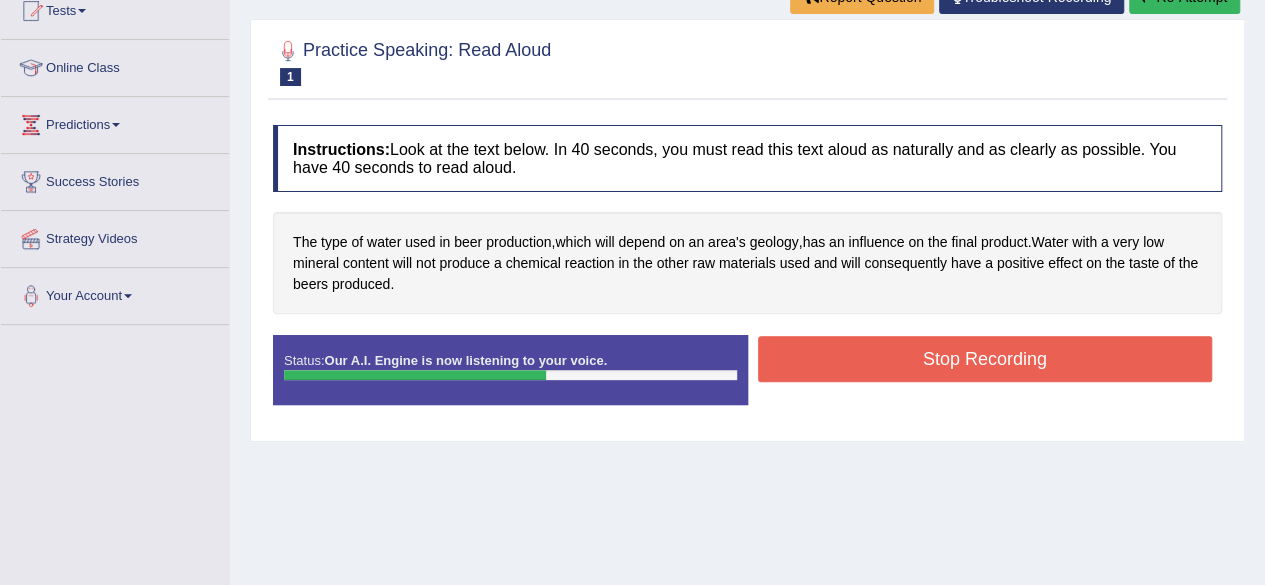 click on "Stop Recording" at bounding box center [985, 359] 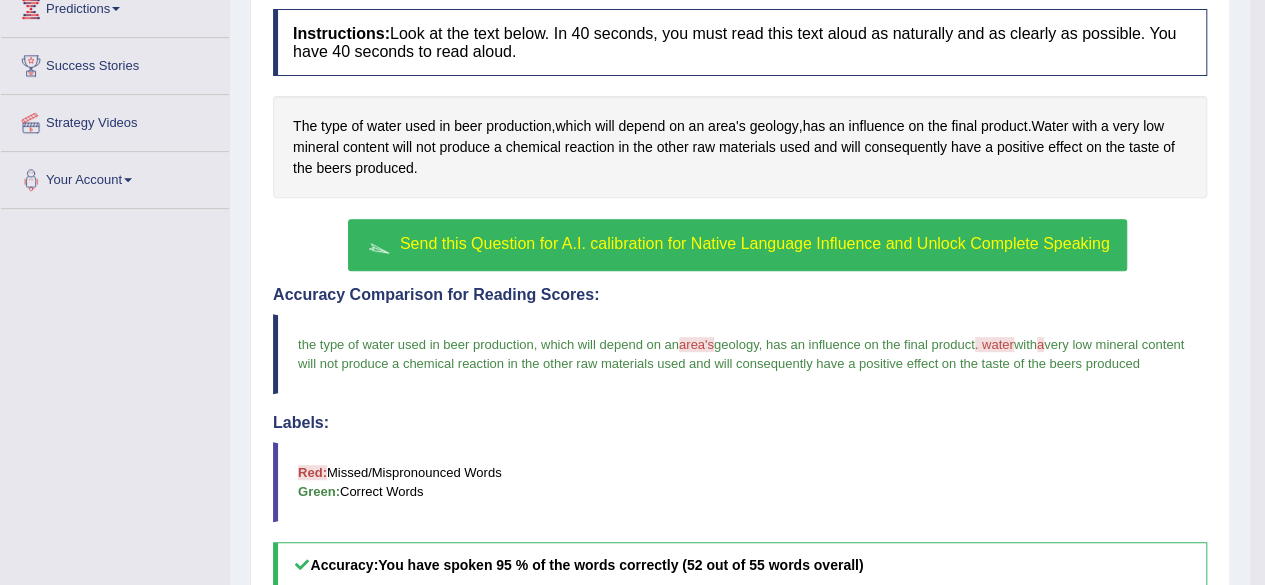 scroll, scrollTop: 344, scrollLeft: 0, axis: vertical 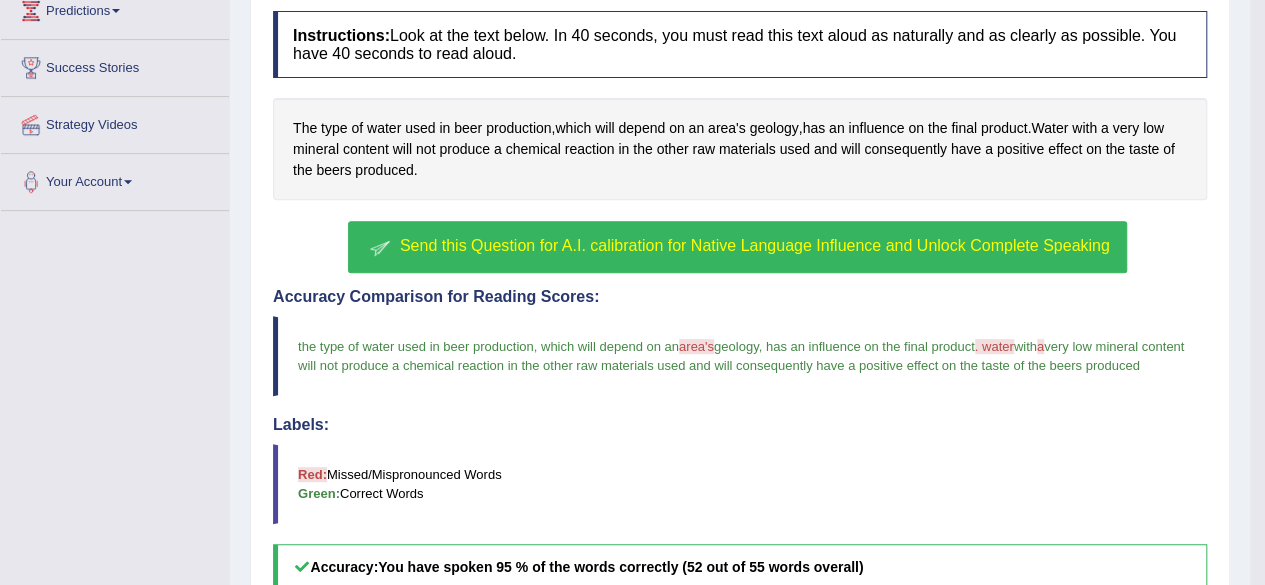 click on "Send this Question for A.I. calibration for Native Language Influence and Unlock Complete Speaking" at bounding box center [737, 247] 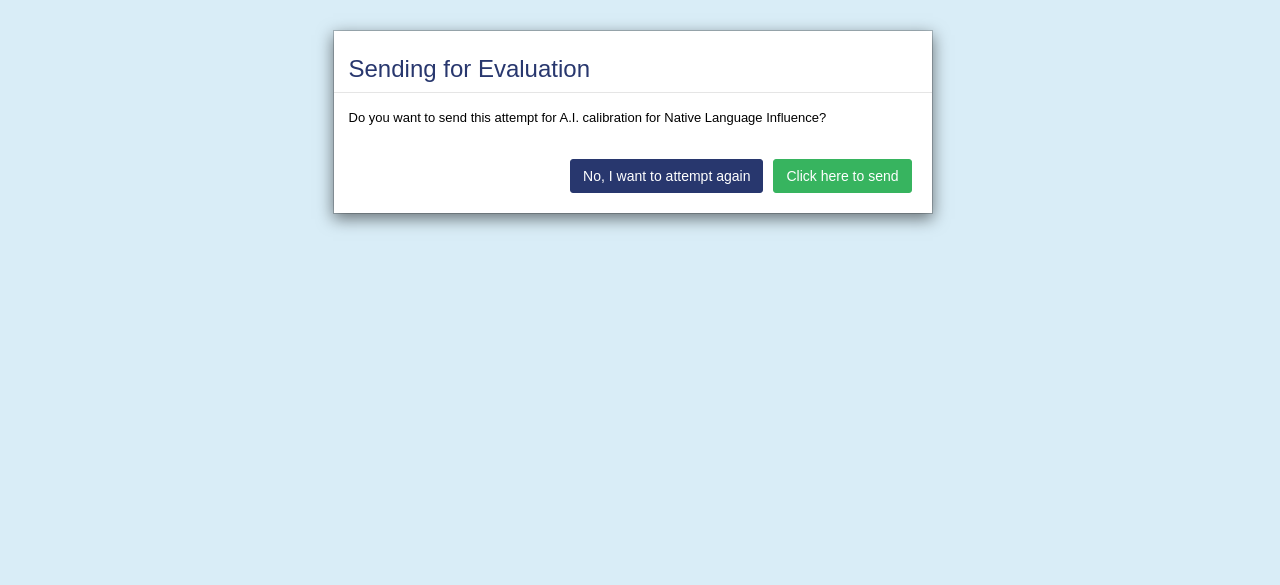 click on "Click here to send" at bounding box center [842, 176] 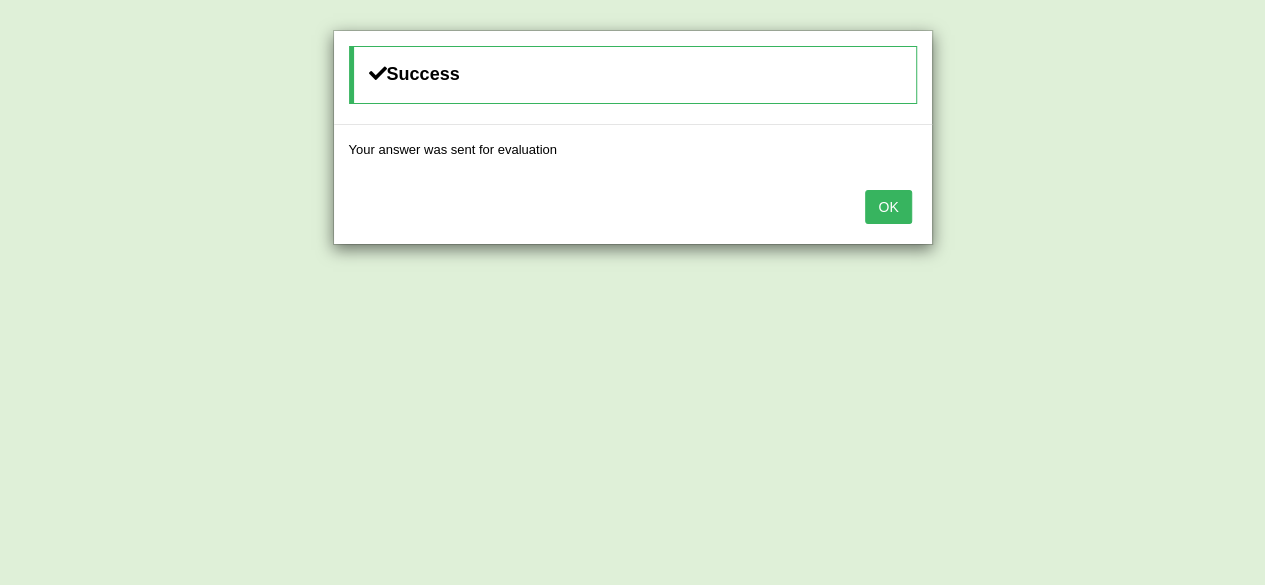 click on "OK" at bounding box center (888, 207) 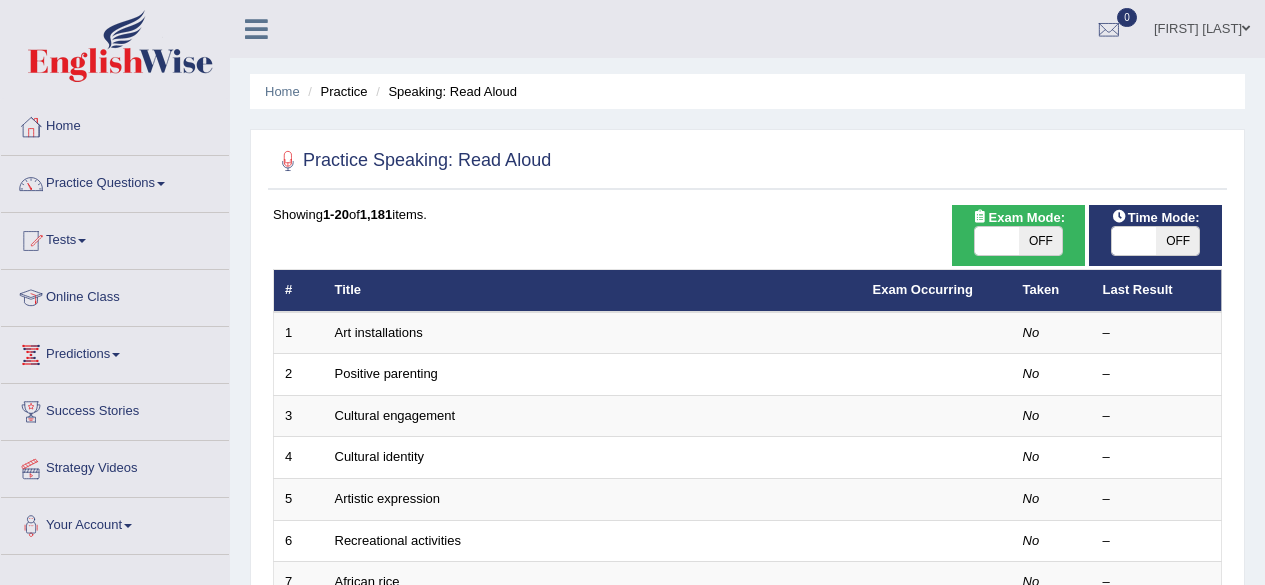scroll, scrollTop: 0, scrollLeft: 0, axis: both 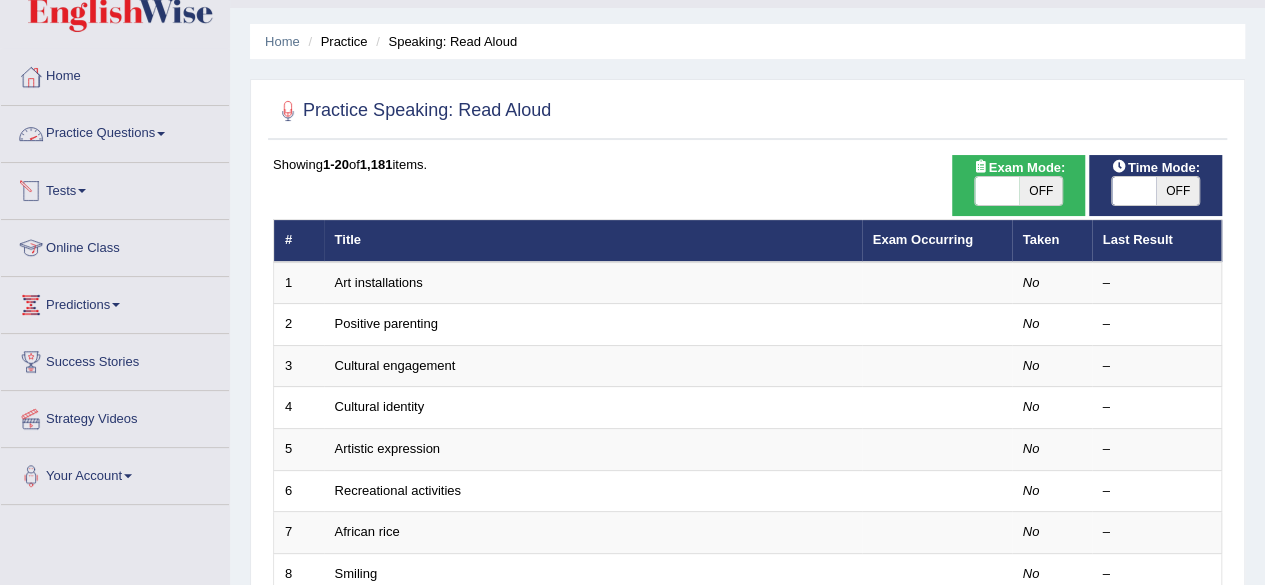 click on "Practice Questions   Speaking Practice Read Aloud
Repeat Sentence
Describe Image
Re-tell Lecture
Answer Short Question
Summarize Group Discussion
Respond To A Situation
Writing Practice  Summarize Written Text
Write Essay
Reading Practice  Reading & Writing: Fill In The Blanks
Choose Multiple Answers
Re-order Paragraphs
Fill In The Blanks
Choose Single Answer
Listening Practice  Summarize Spoken Text
Highlight Incorrect Words
Highlight Correct Summary
Select Missing Word
Choose Single Answer
Choose Multiple Answers
Fill In The Blanks
Write From Dictation
Pronunciation" at bounding box center [115, 134] 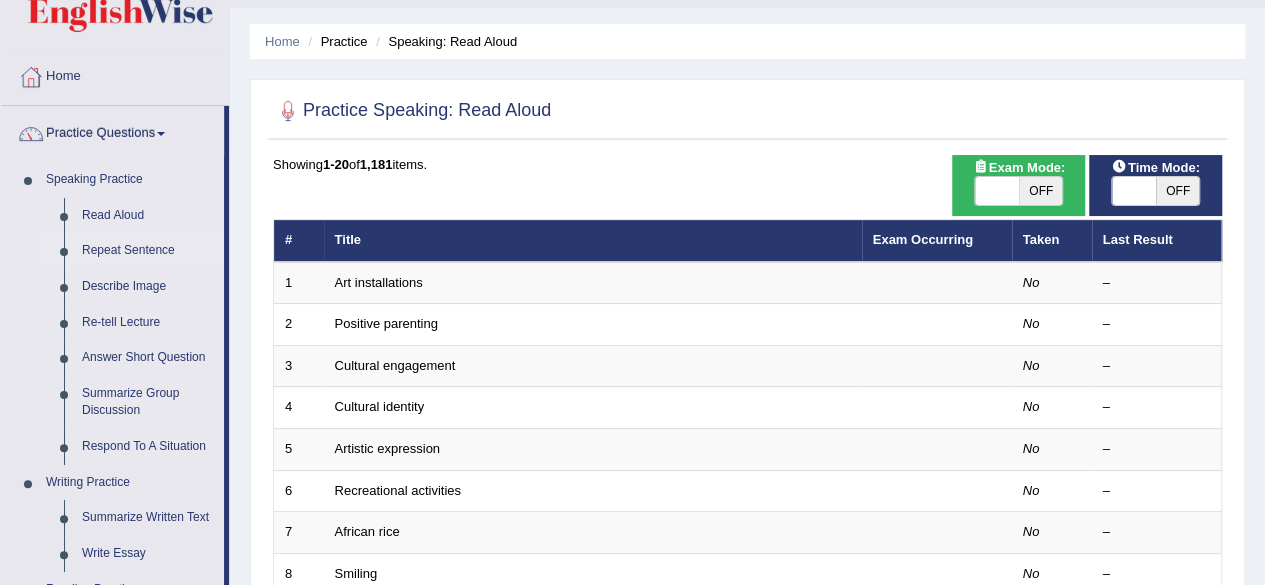 click on "Repeat Sentence" at bounding box center [148, 251] 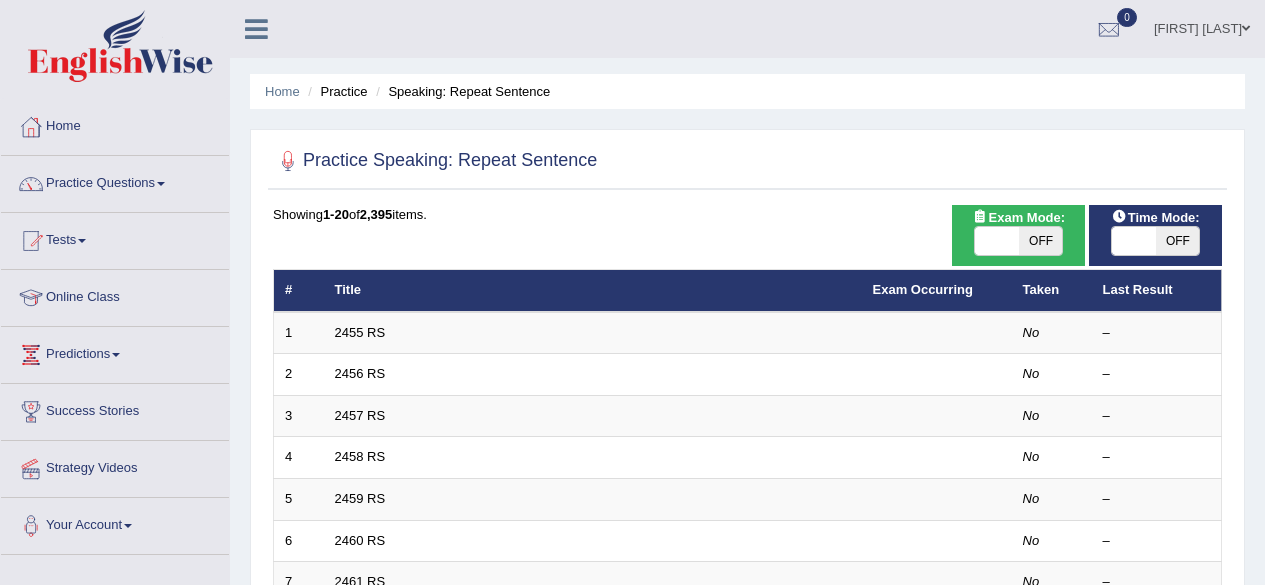 scroll, scrollTop: 0, scrollLeft: 0, axis: both 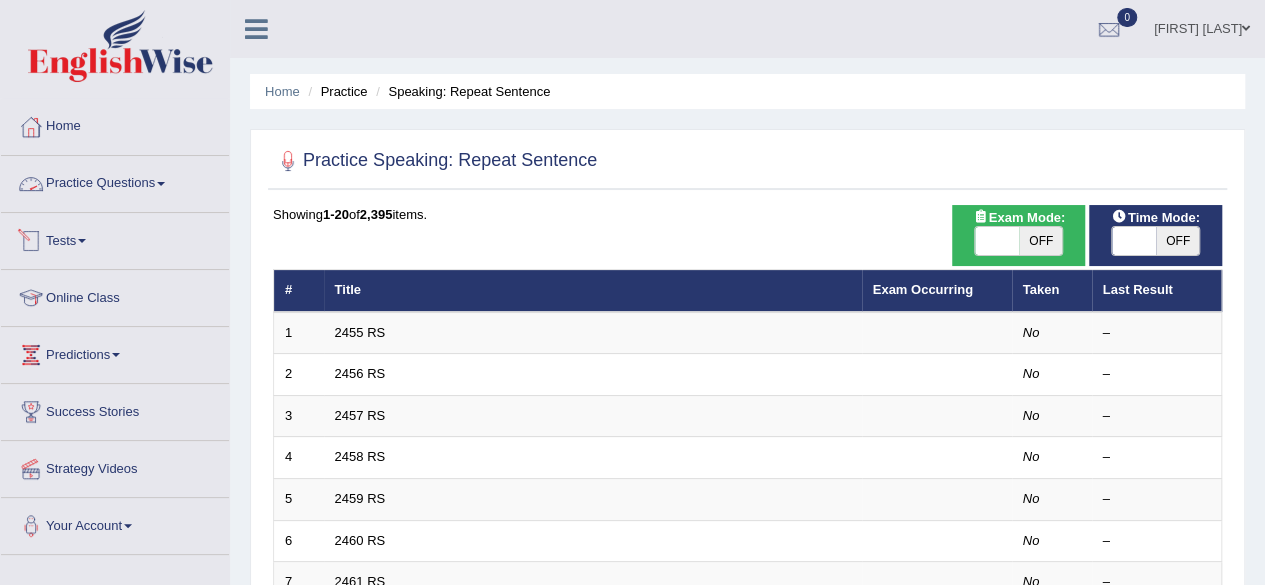 click on "Practice Questions" at bounding box center [115, 181] 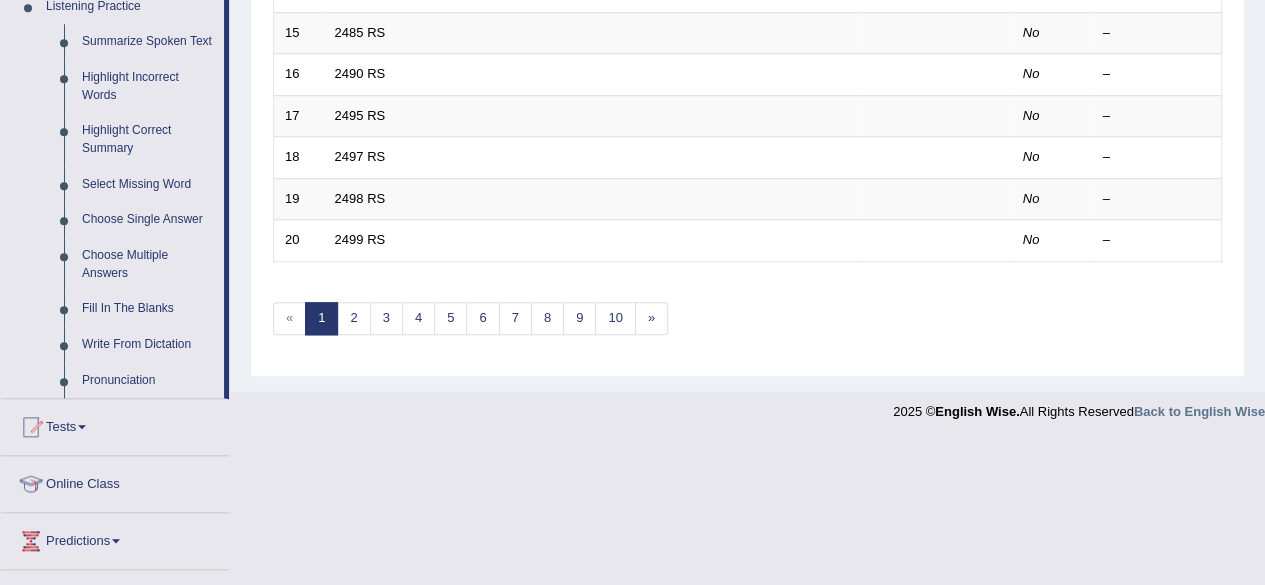 scroll, scrollTop: 869, scrollLeft: 0, axis: vertical 